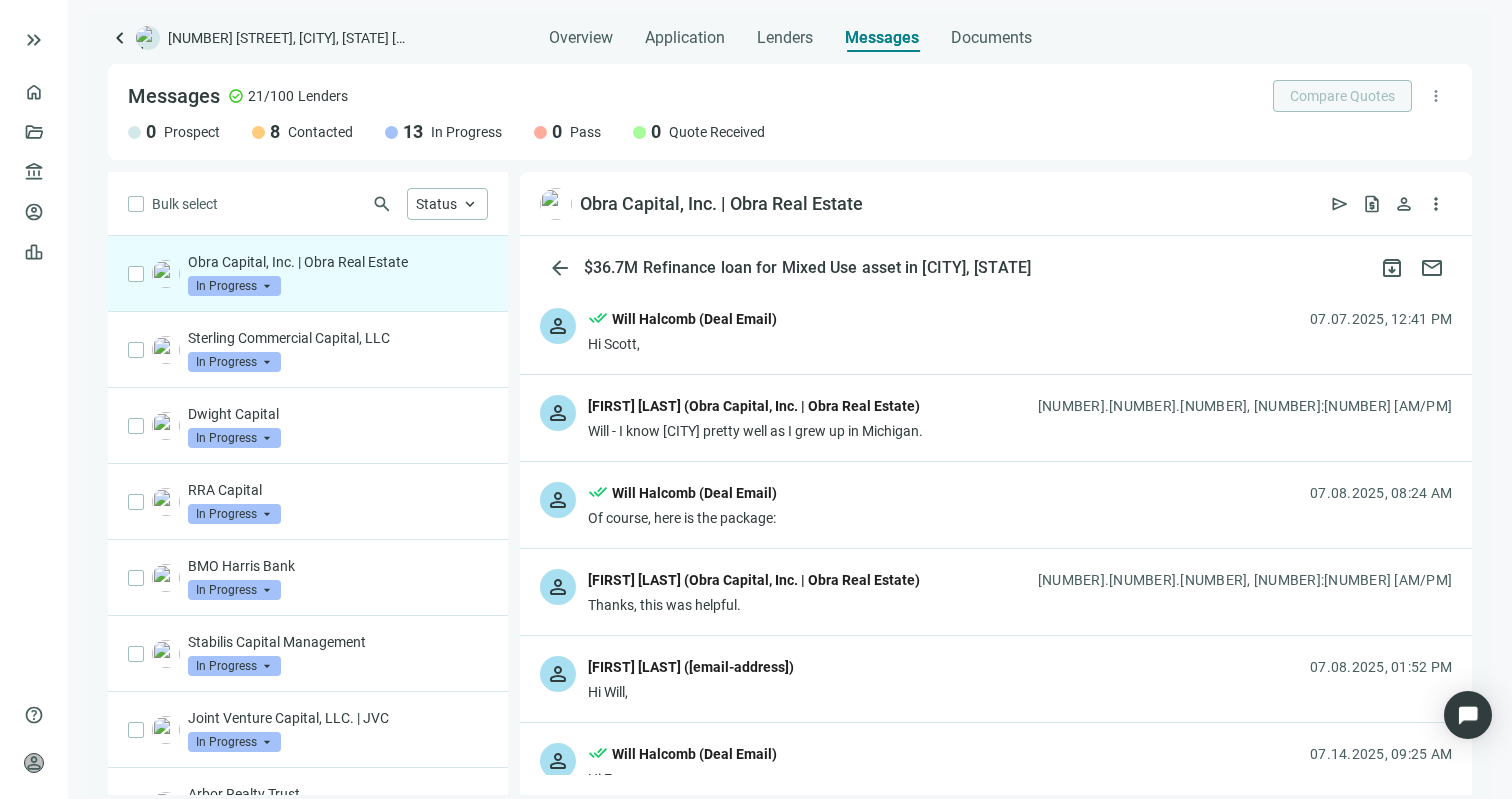 scroll, scrollTop: 0, scrollLeft: 0, axis: both 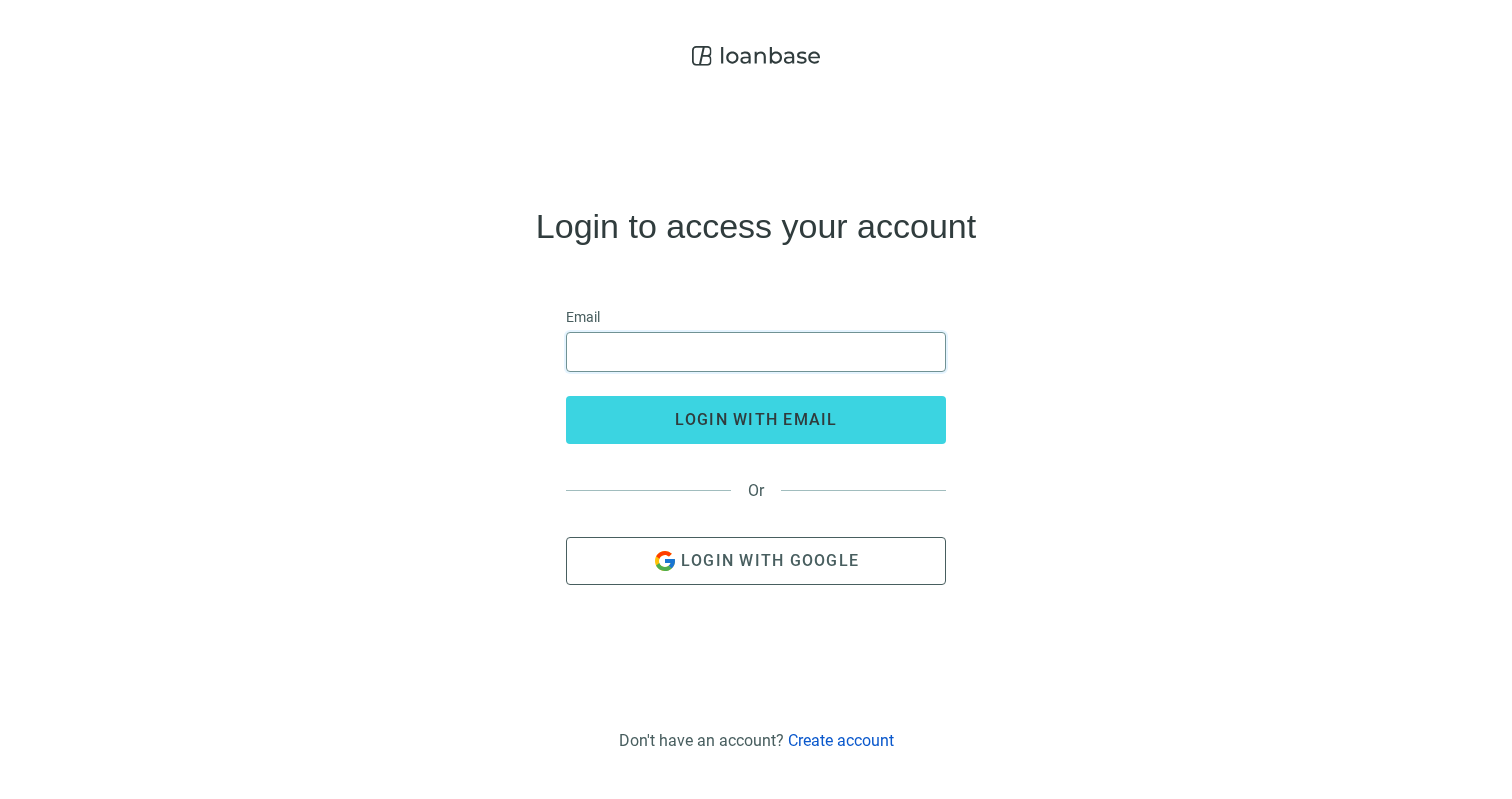 click at bounding box center (756, 352) 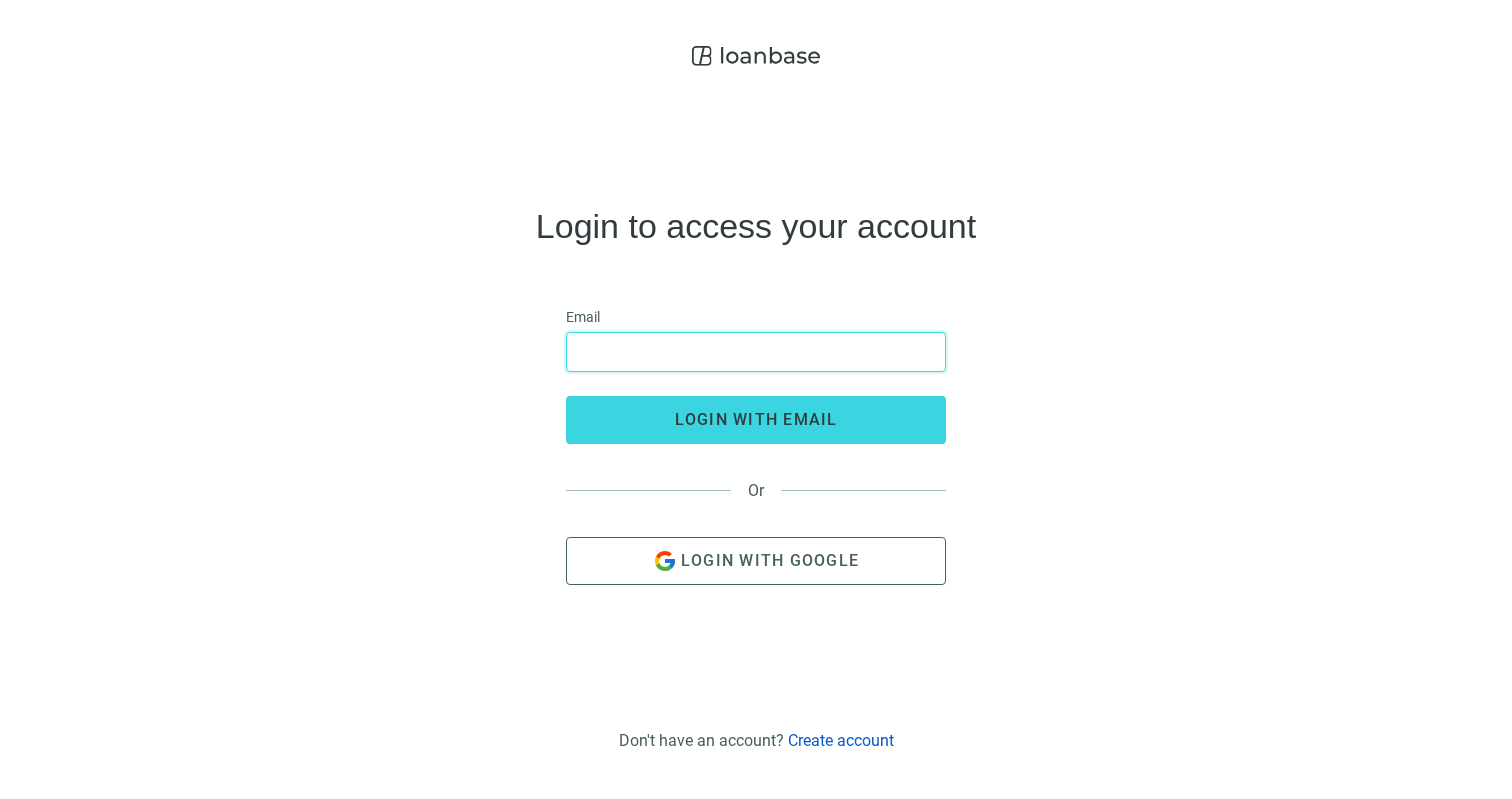 click at bounding box center (756, 352) 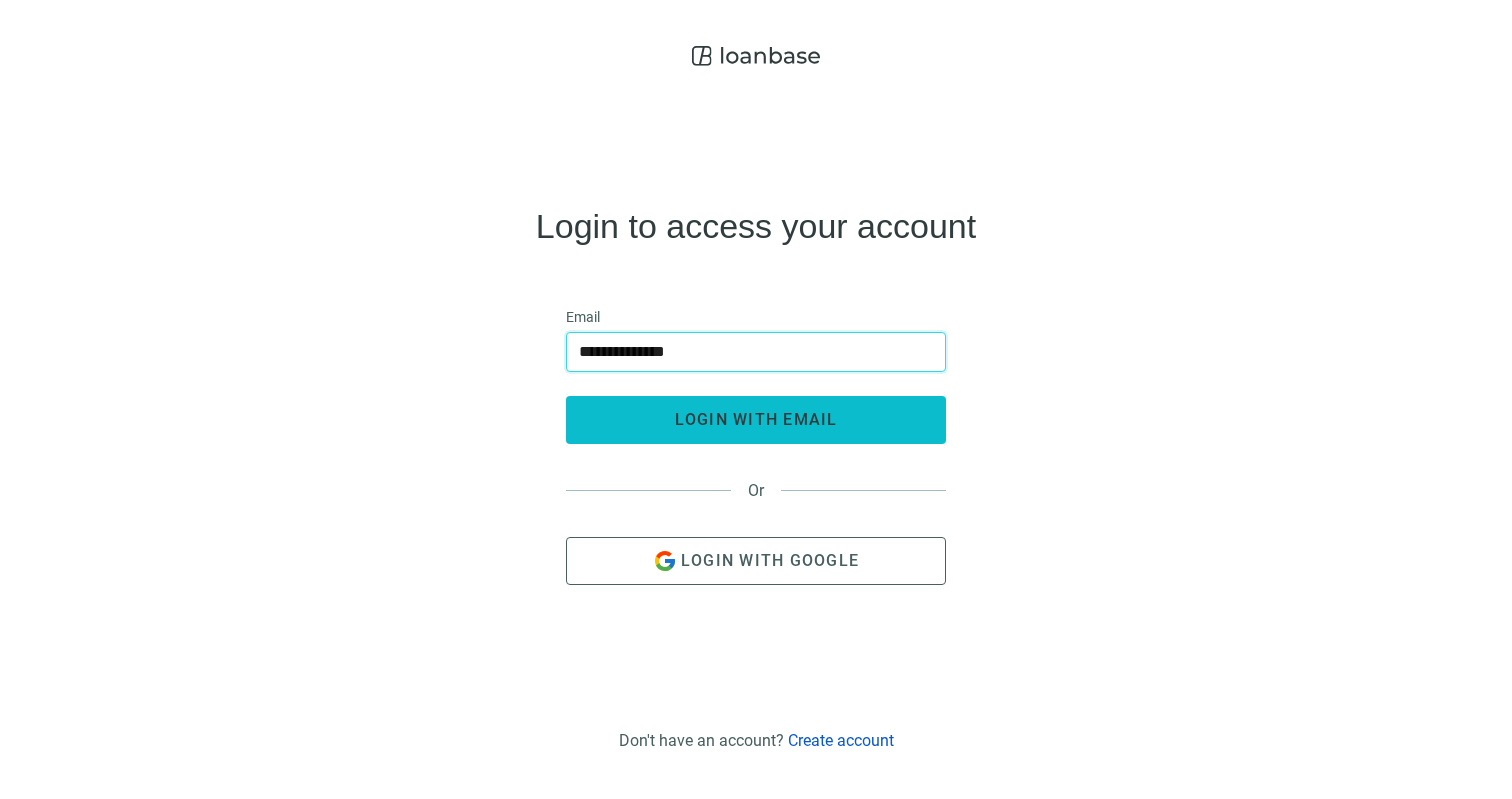 click on "login with email" at bounding box center (756, 419) 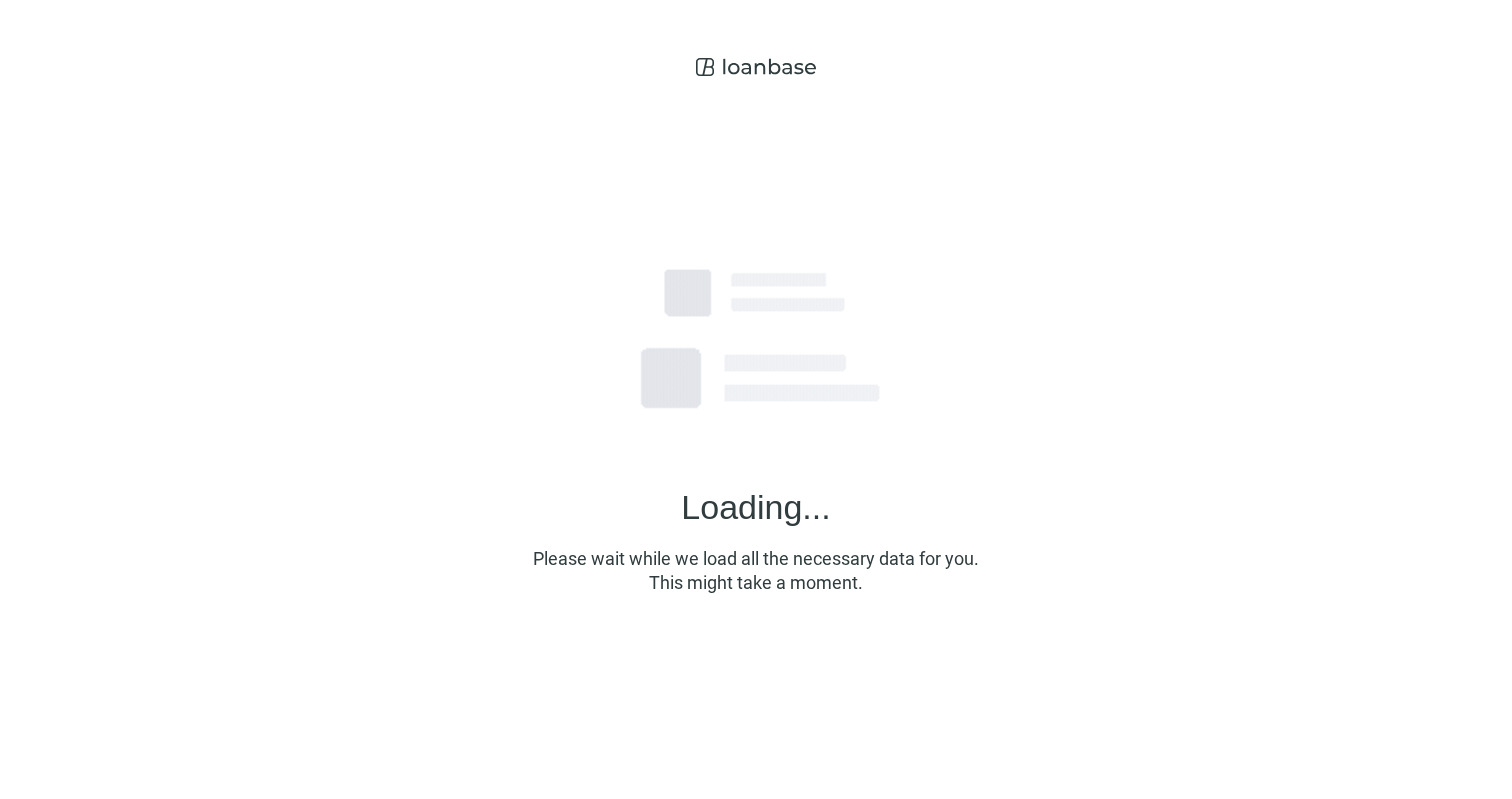 scroll, scrollTop: 0, scrollLeft: 0, axis: both 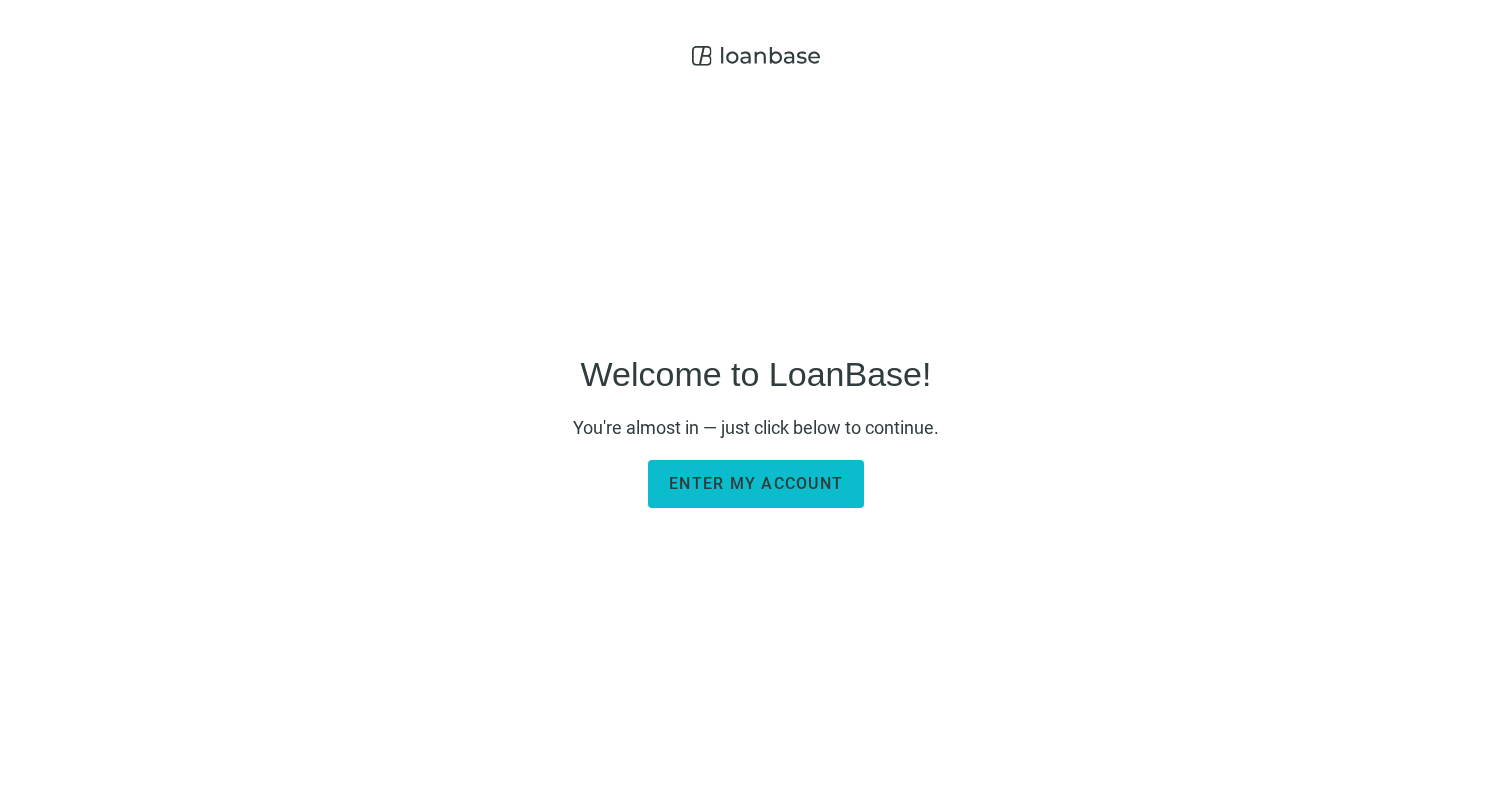 click on "Enter my account" at bounding box center [756, 484] 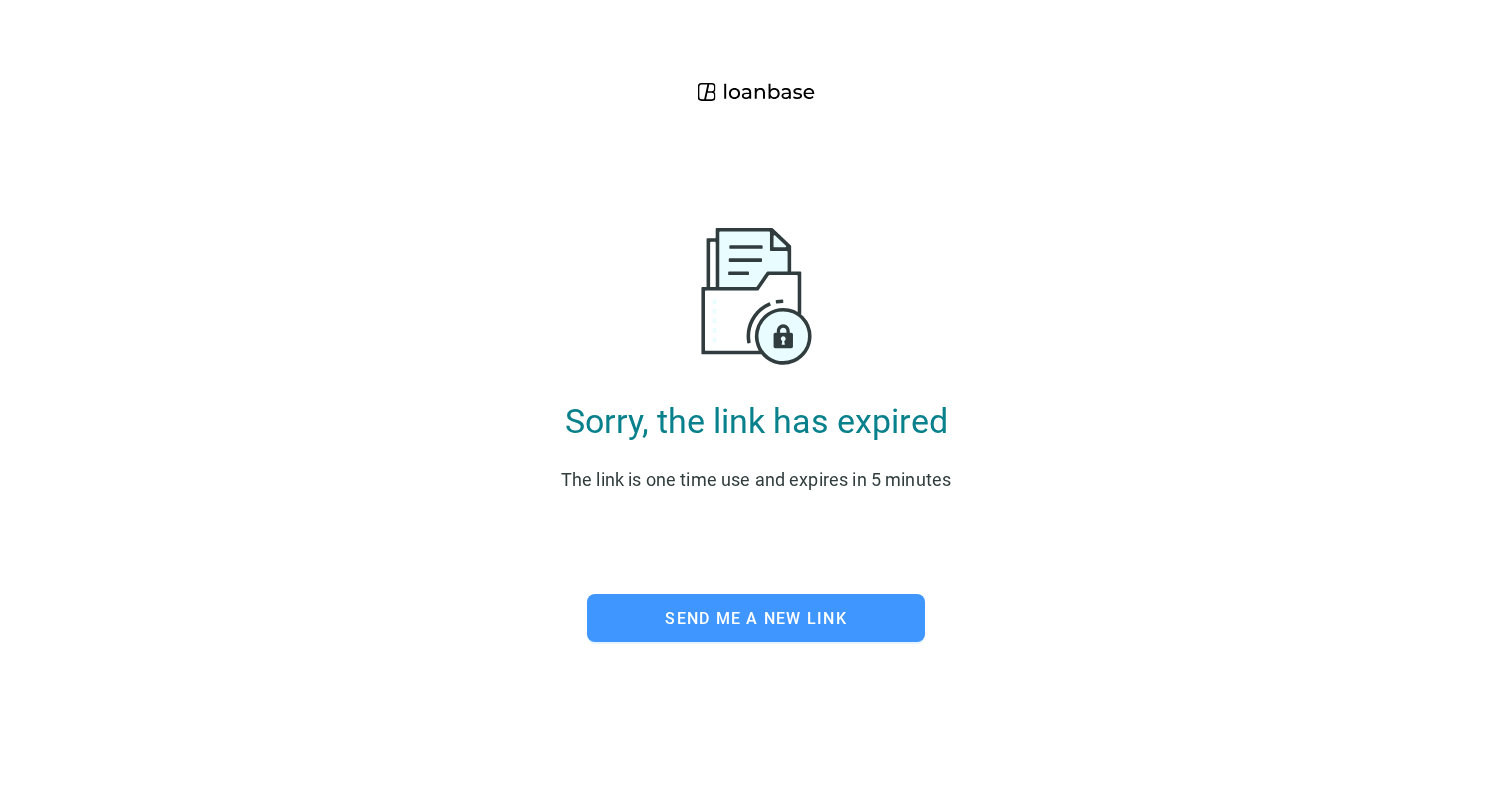 click on "Send me a new link" at bounding box center [756, 618] 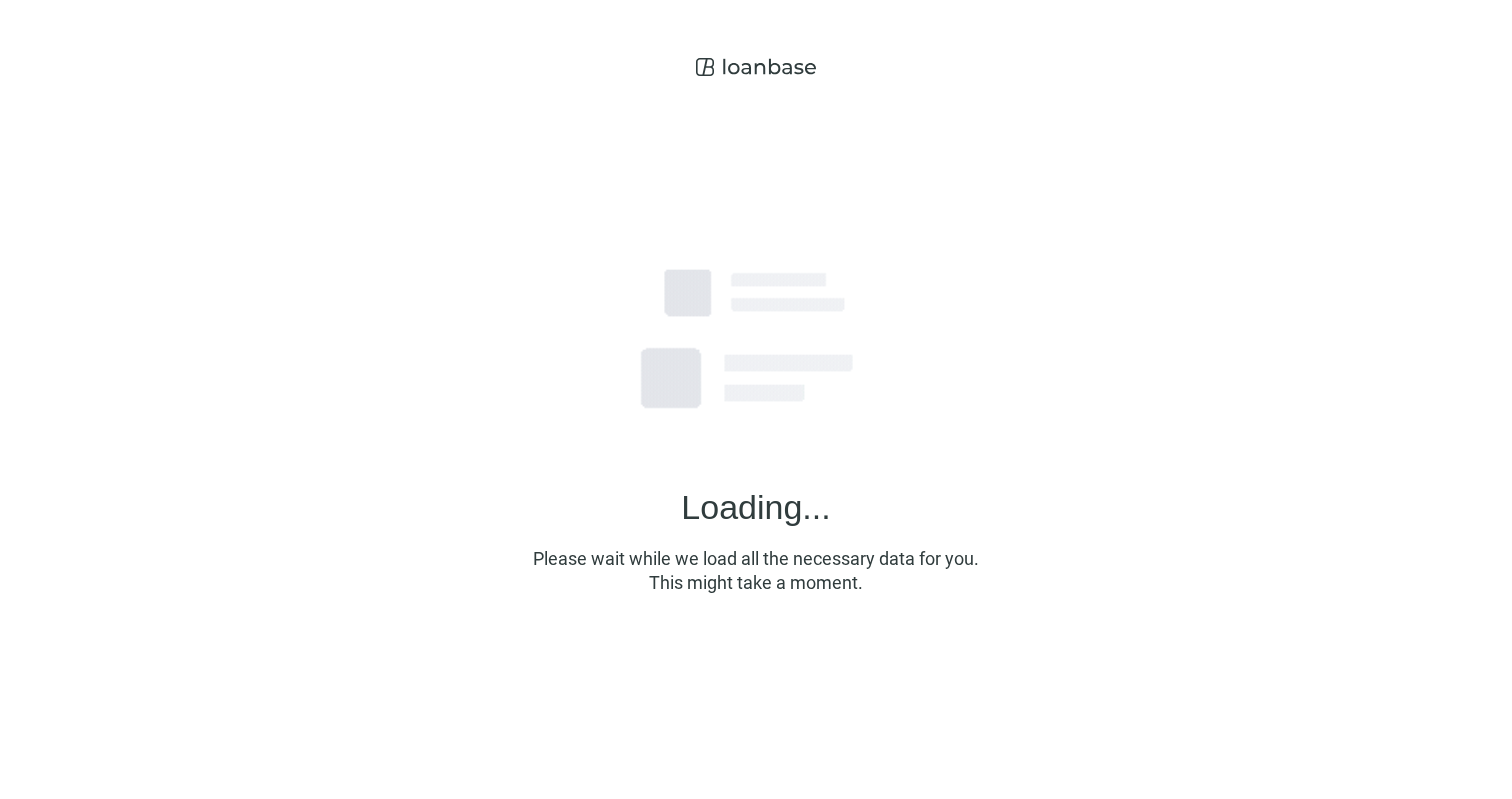 scroll, scrollTop: 0, scrollLeft: 0, axis: both 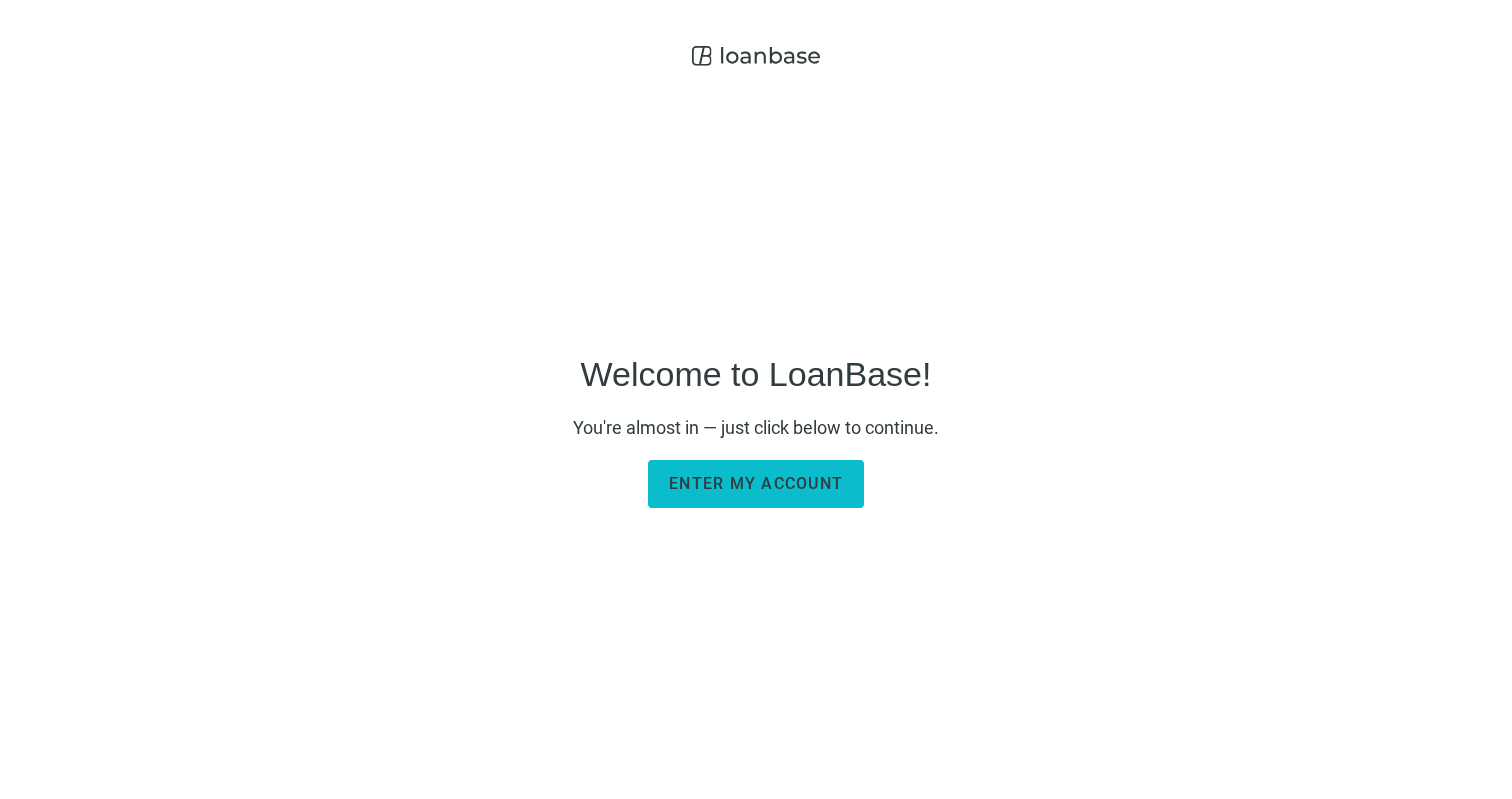 click on "Enter my account" at bounding box center (756, 484) 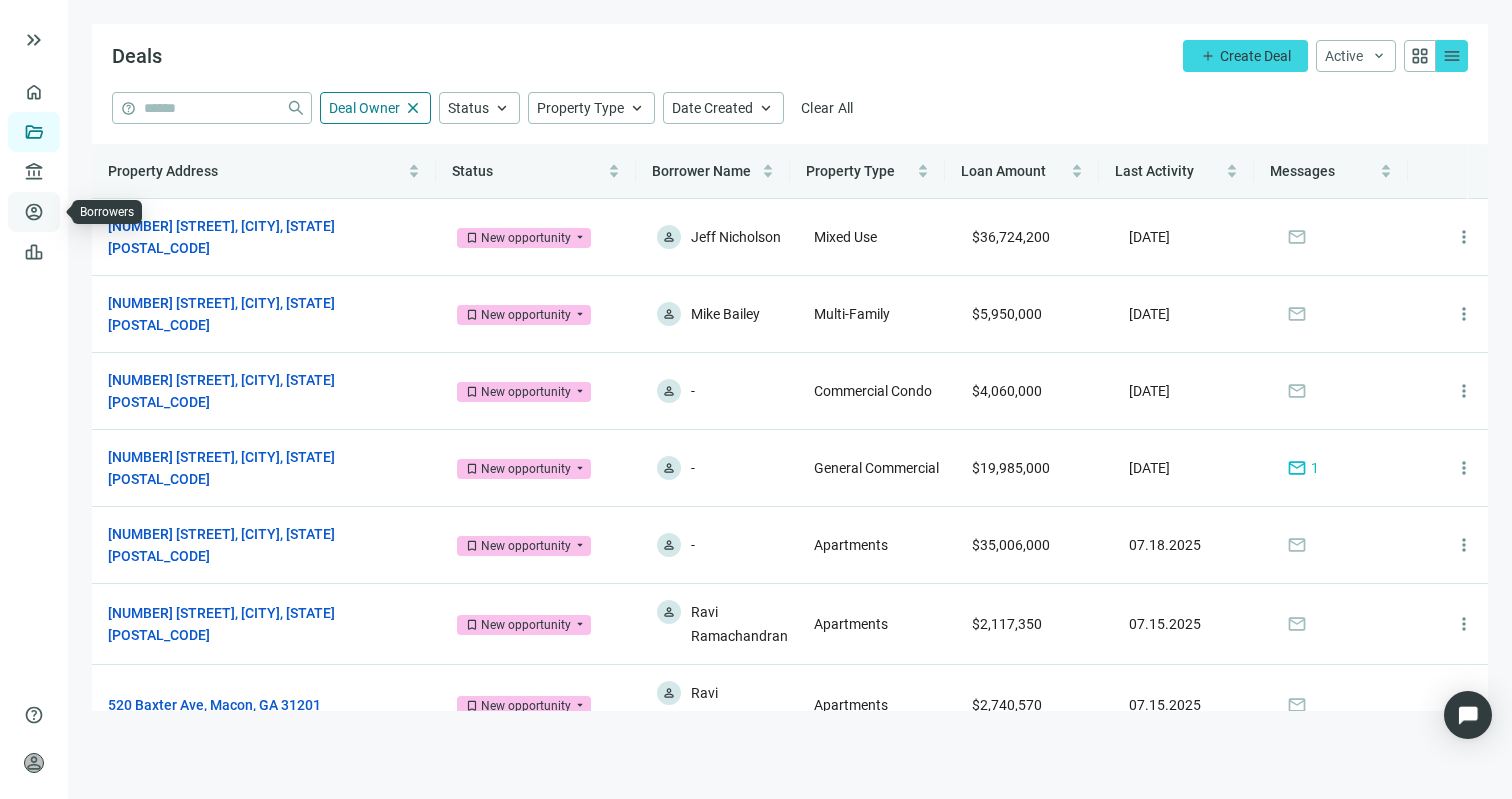click on "Borrowers" at bounding box center (82, 212) 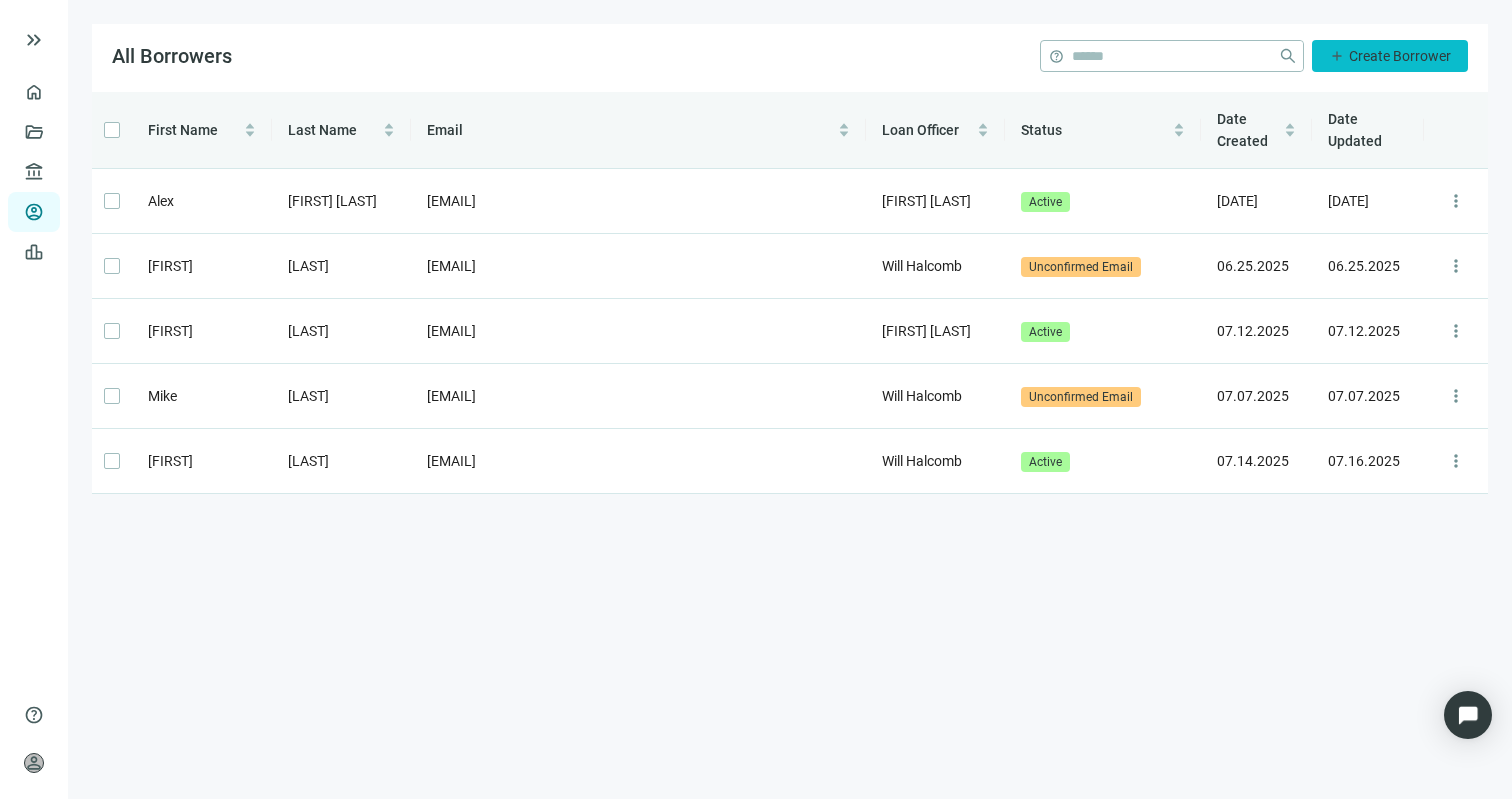 click on "add Create Borrower" at bounding box center (1390, 56) 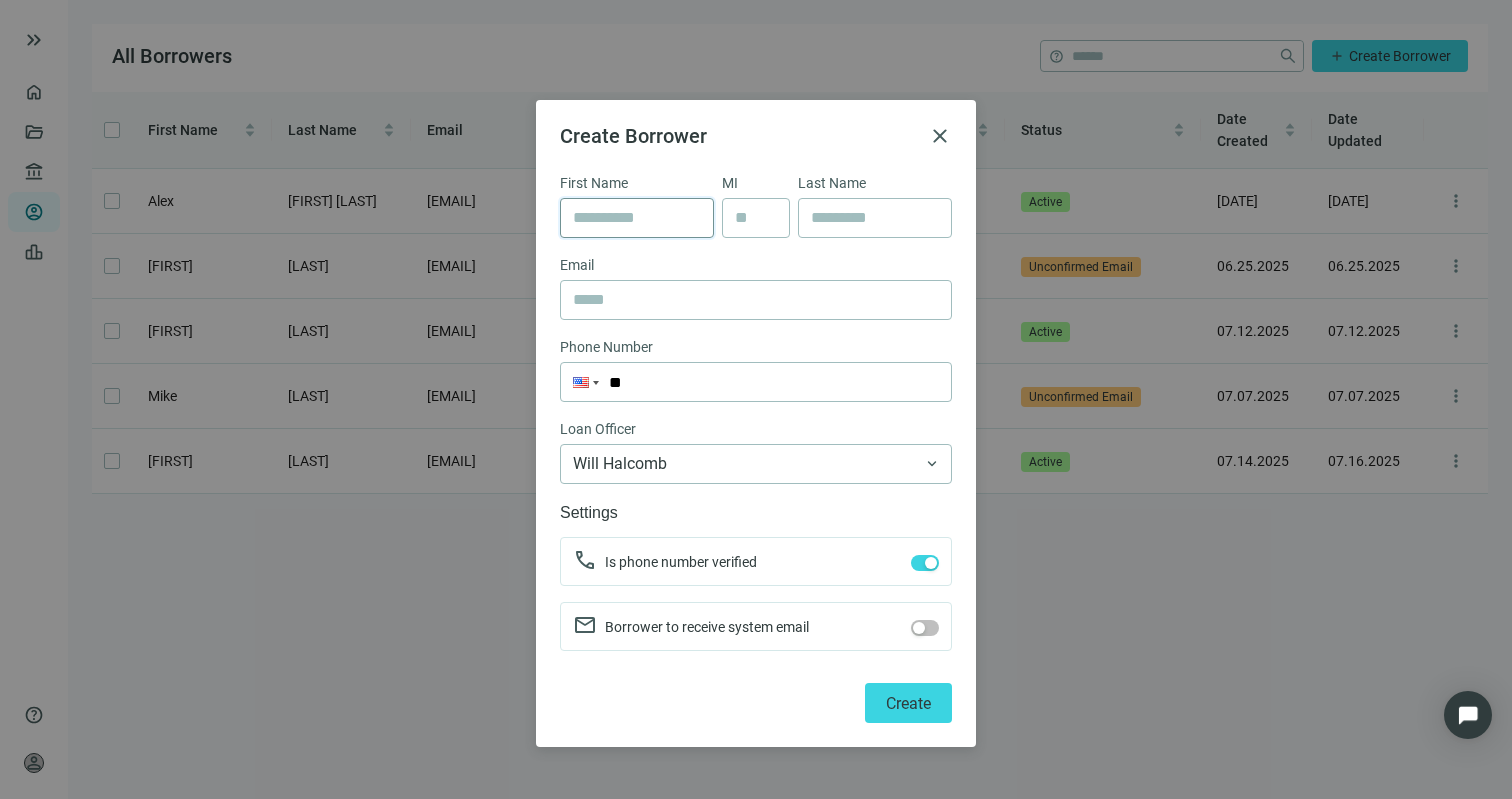 click at bounding box center (637, 218) 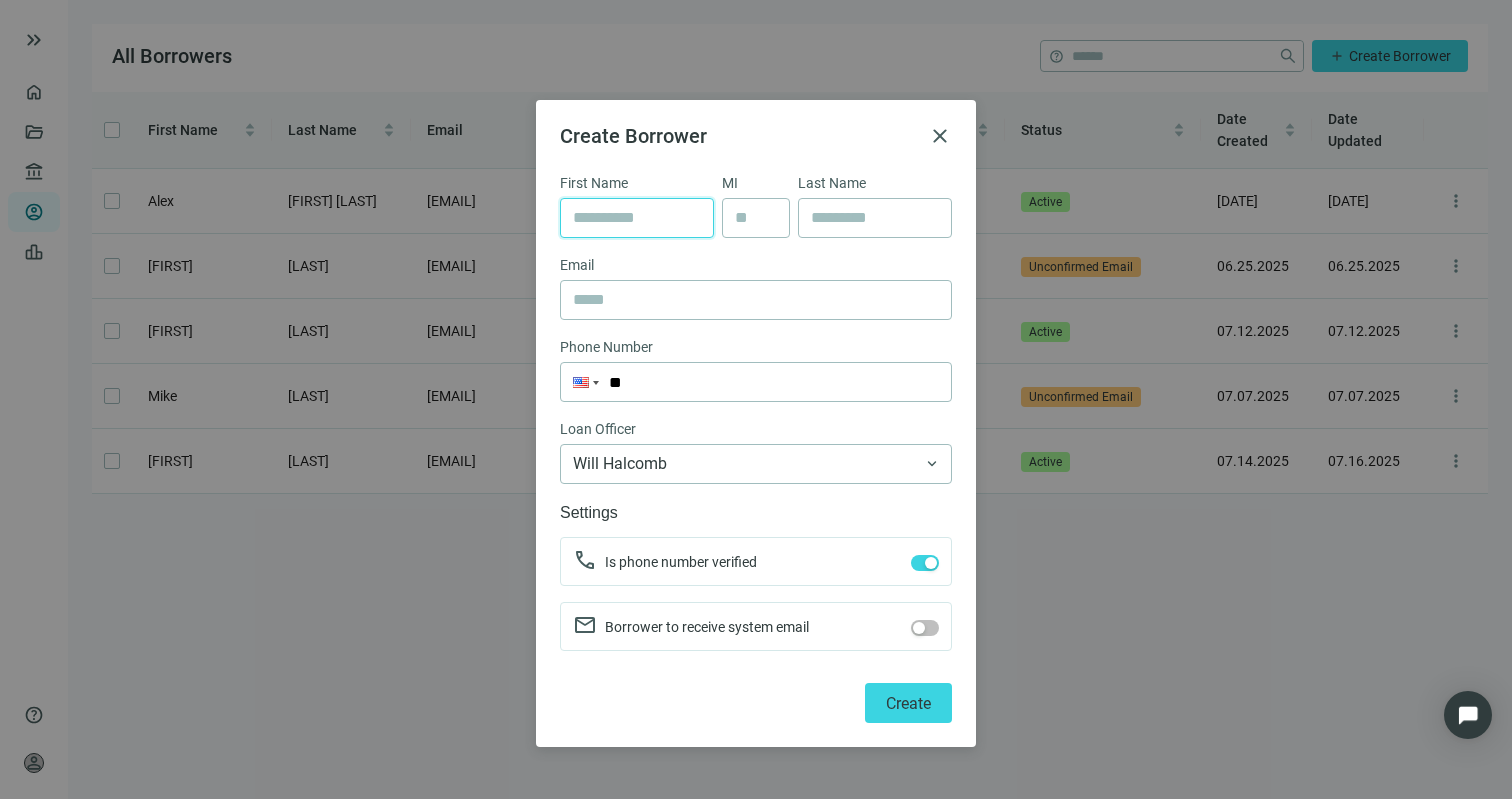 drag, startPoint x: 661, startPoint y: 213, endPoint x: 462, endPoint y: -43, distance: 324.24835 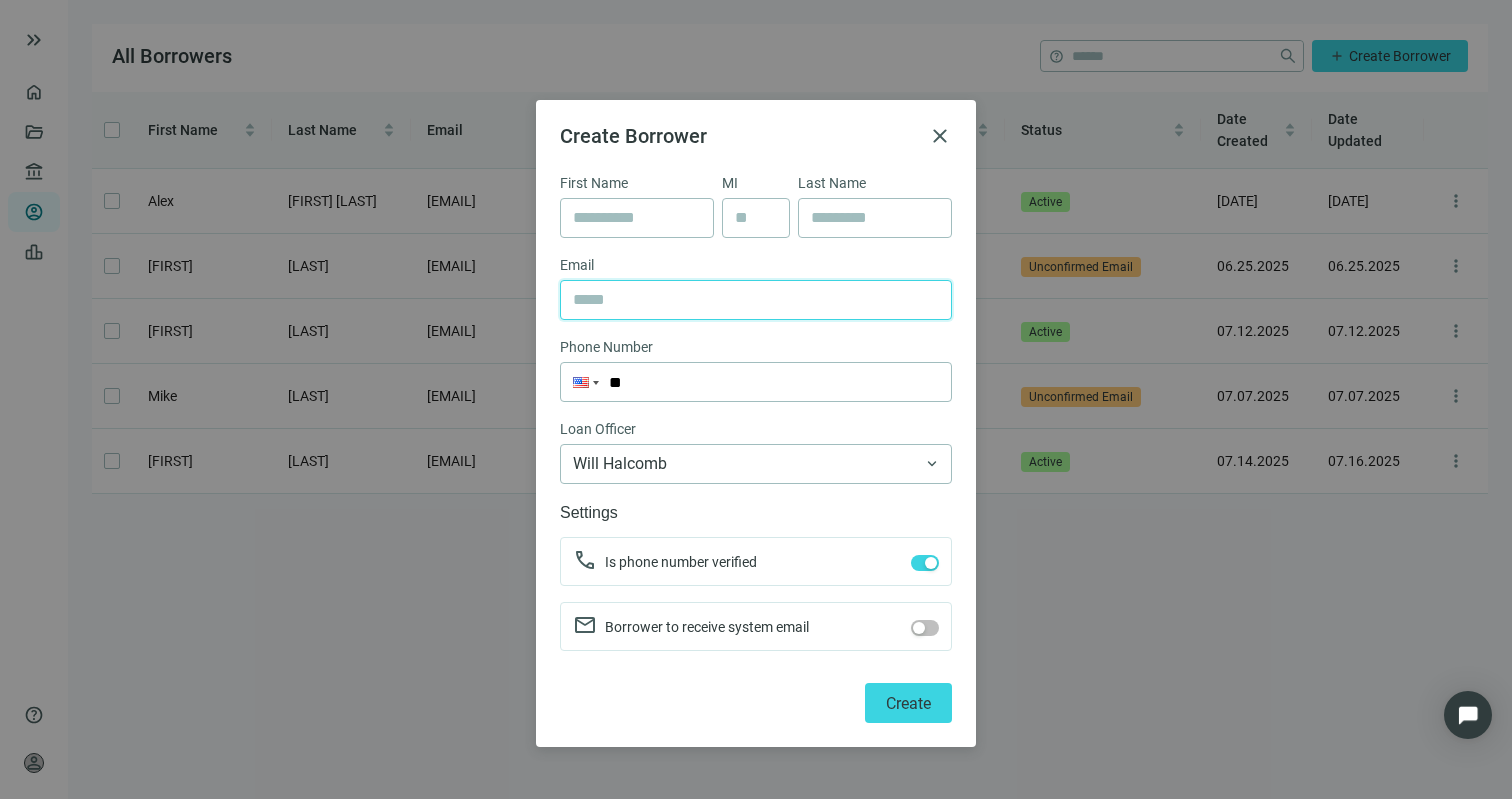 click at bounding box center [756, 300] 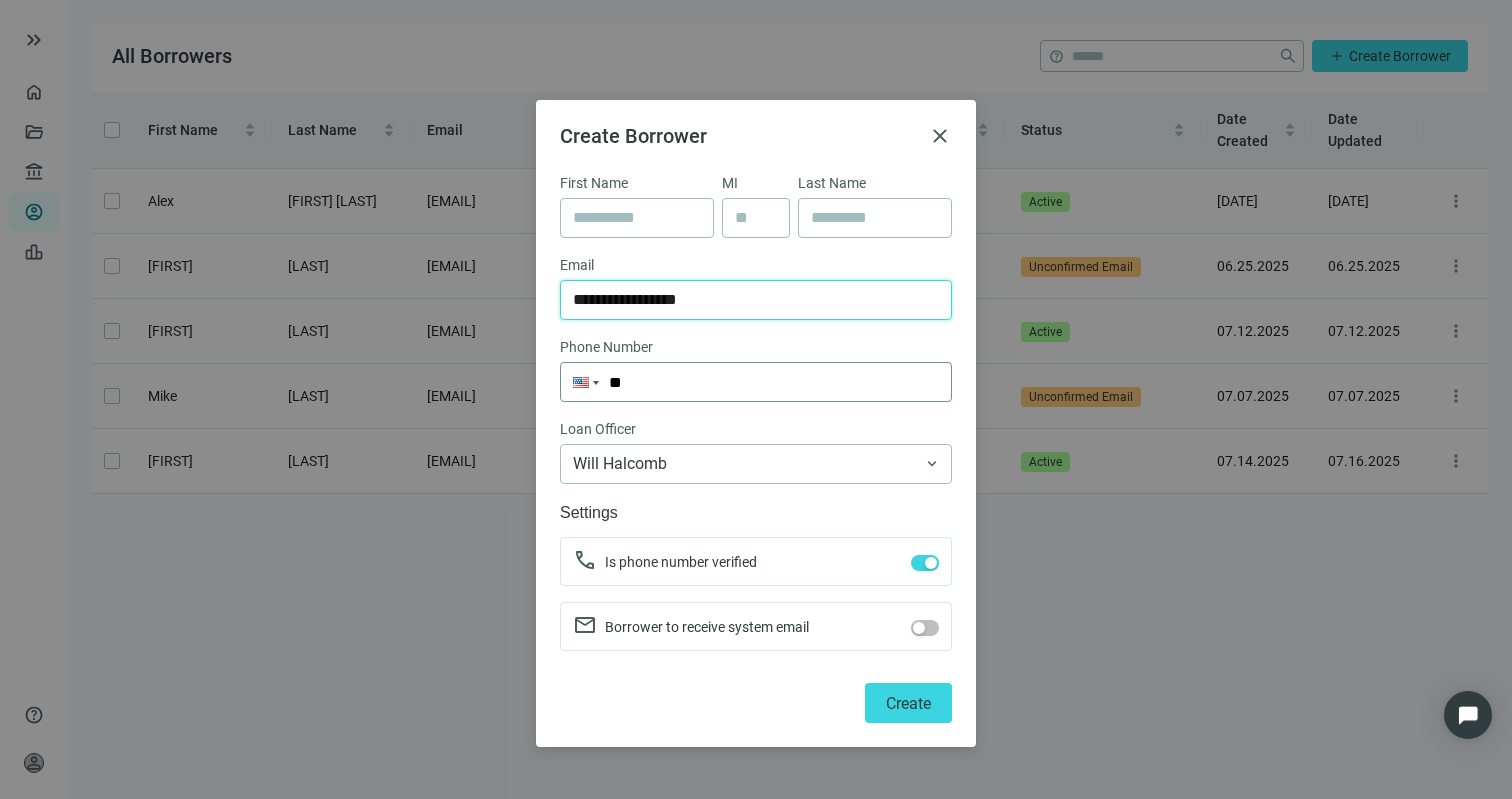 type on "**********" 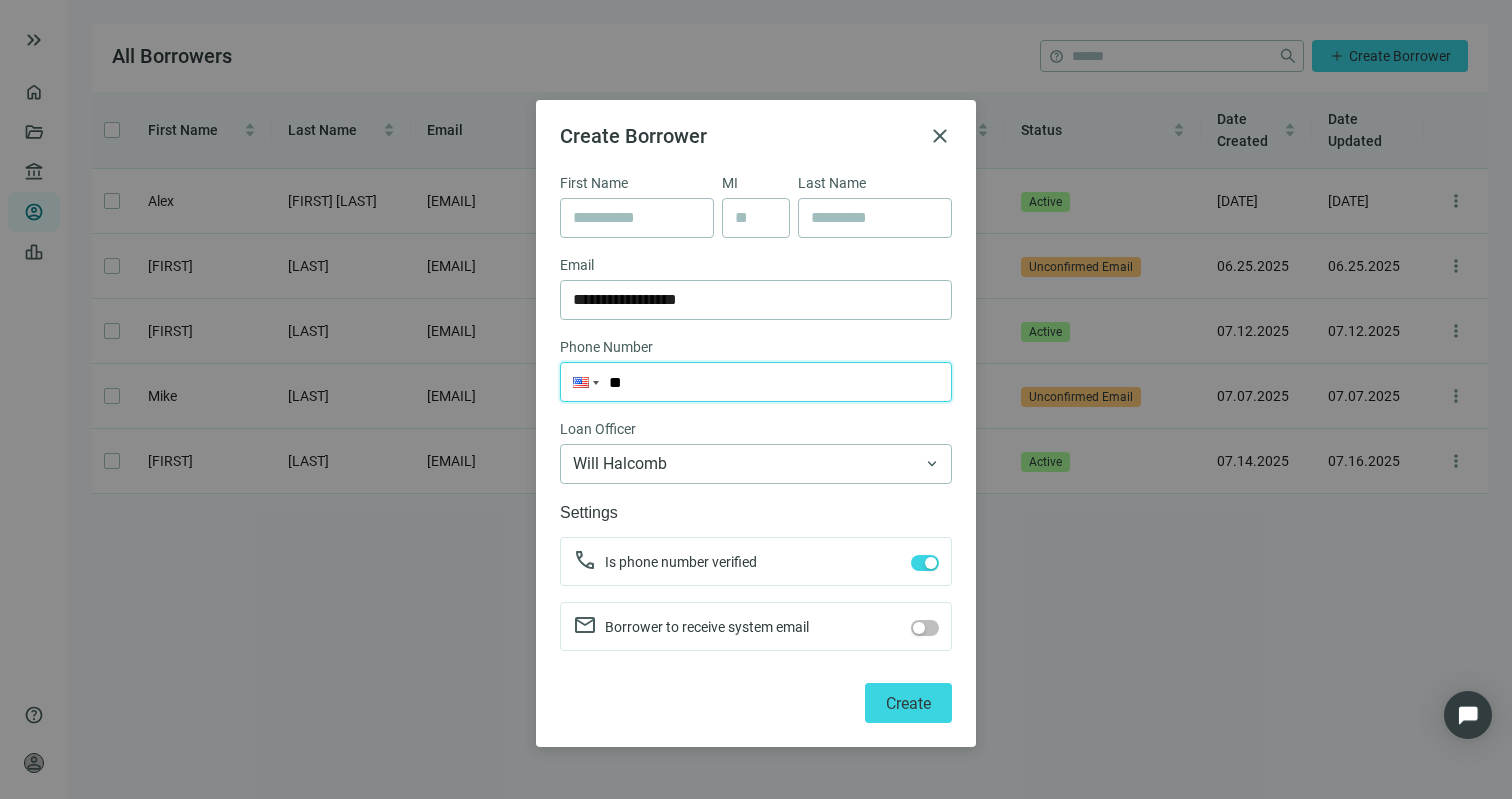 click on "**" at bounding box center (756, 382) 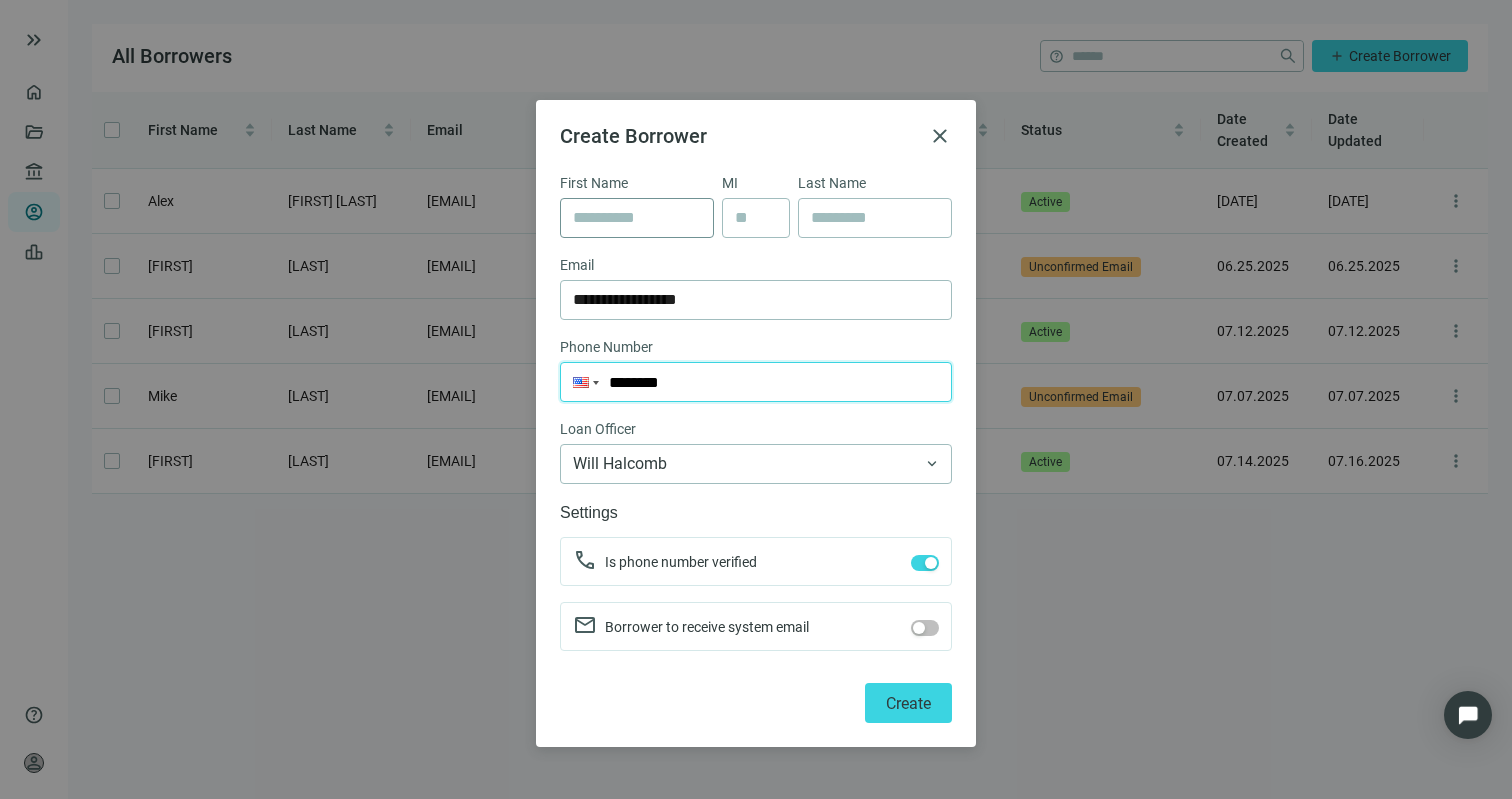 type on "********" 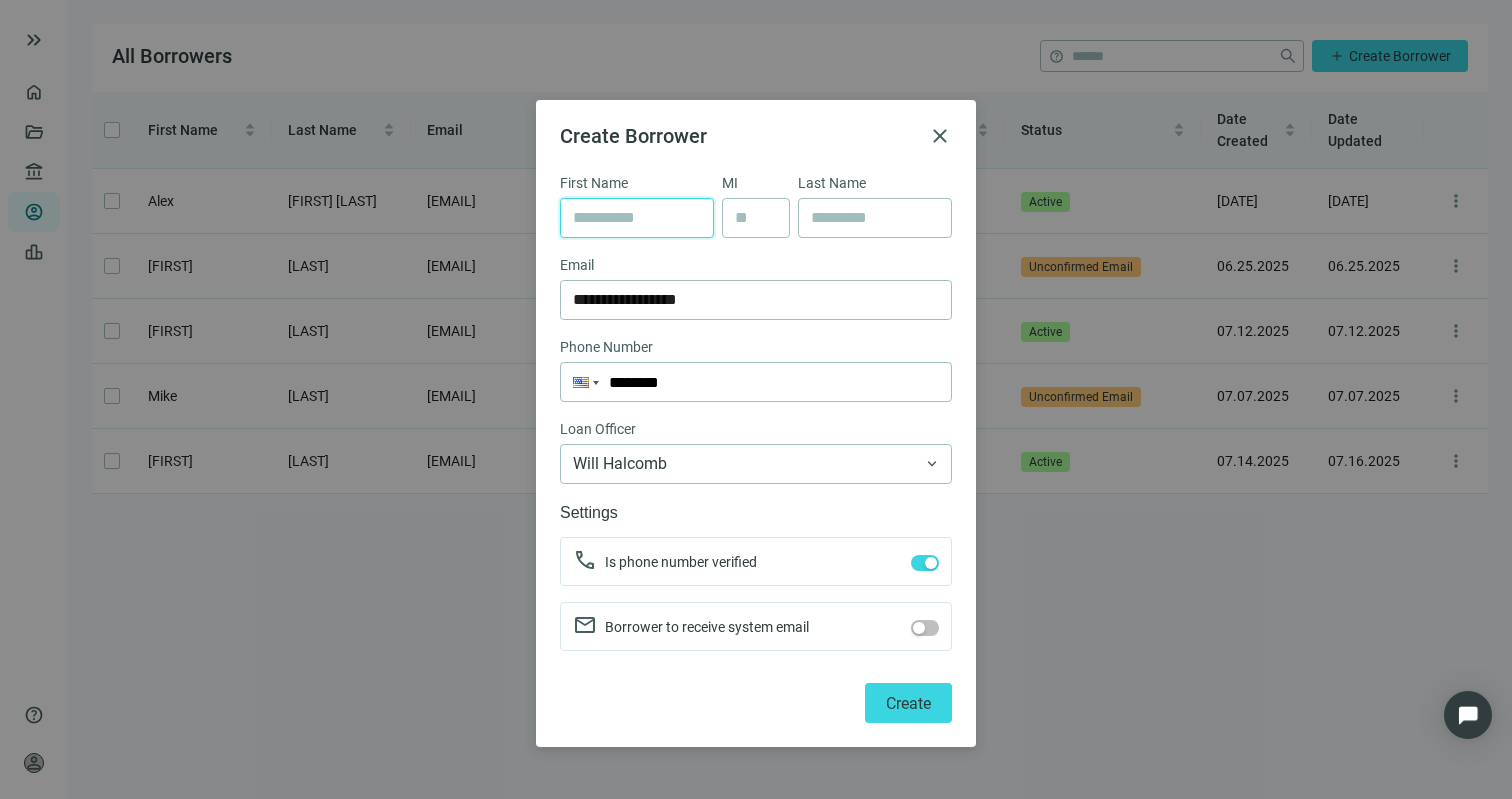 click at bounding box center [637, 218] 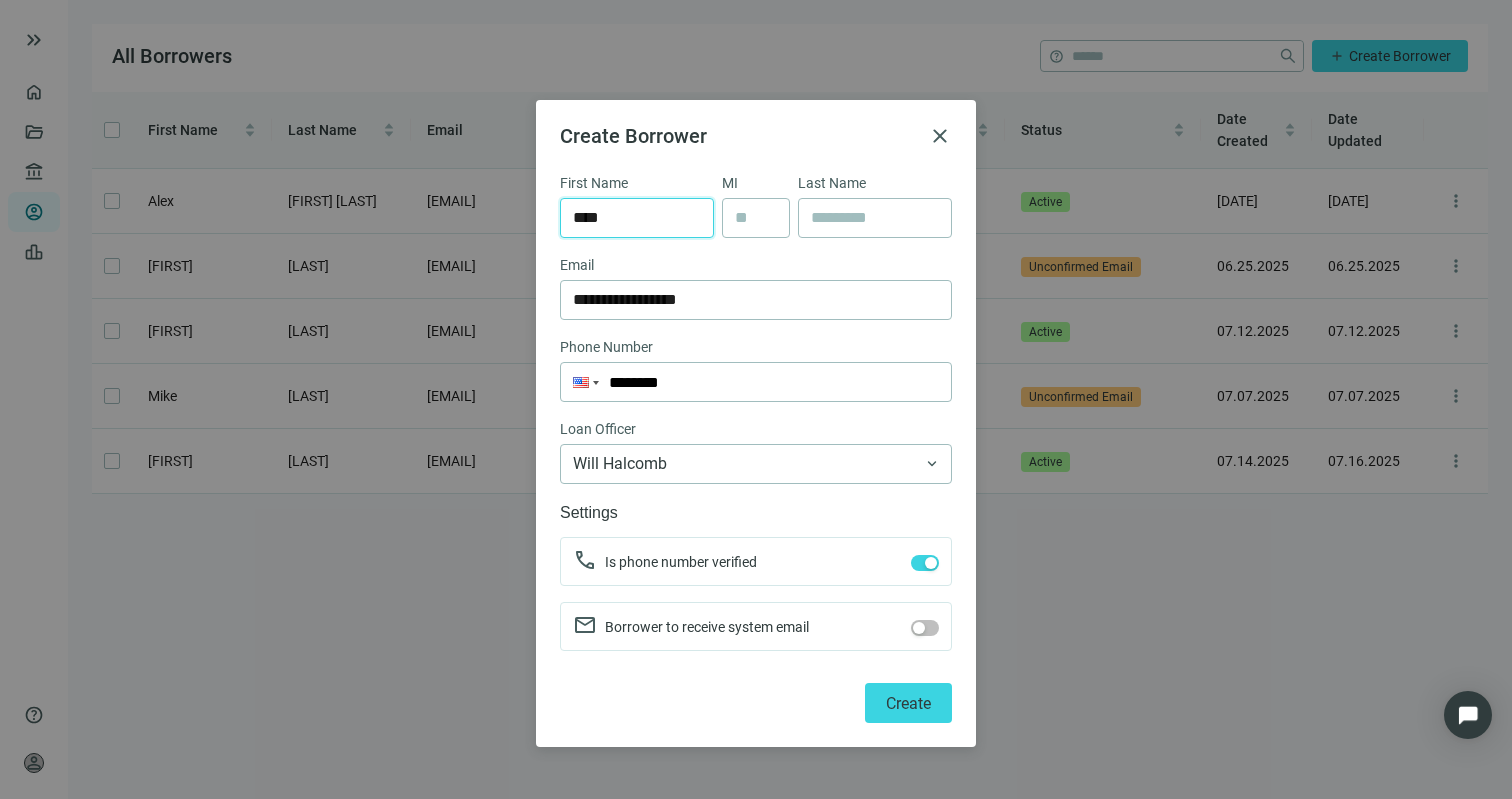 type on "****" 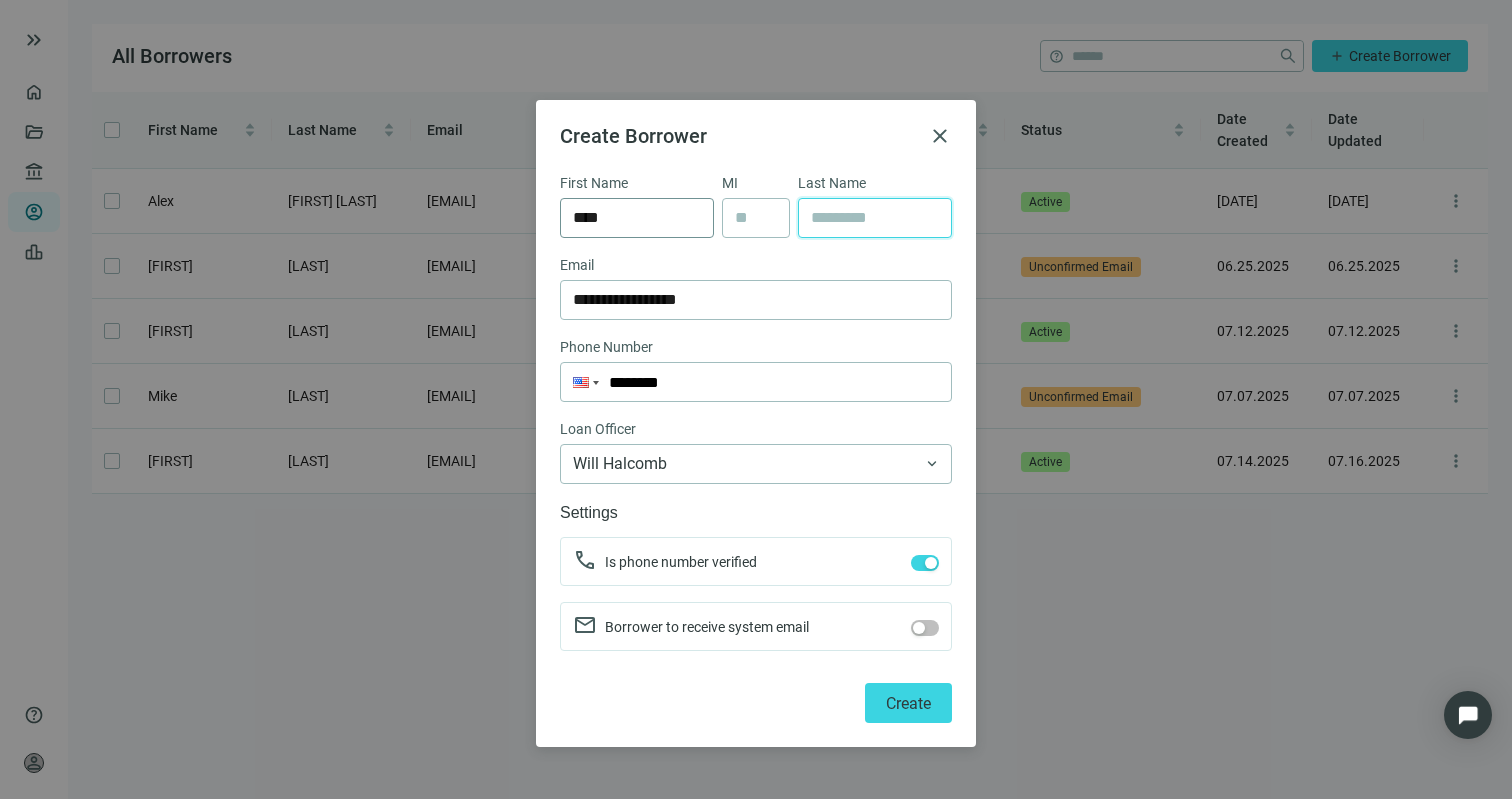 paste on "**********" 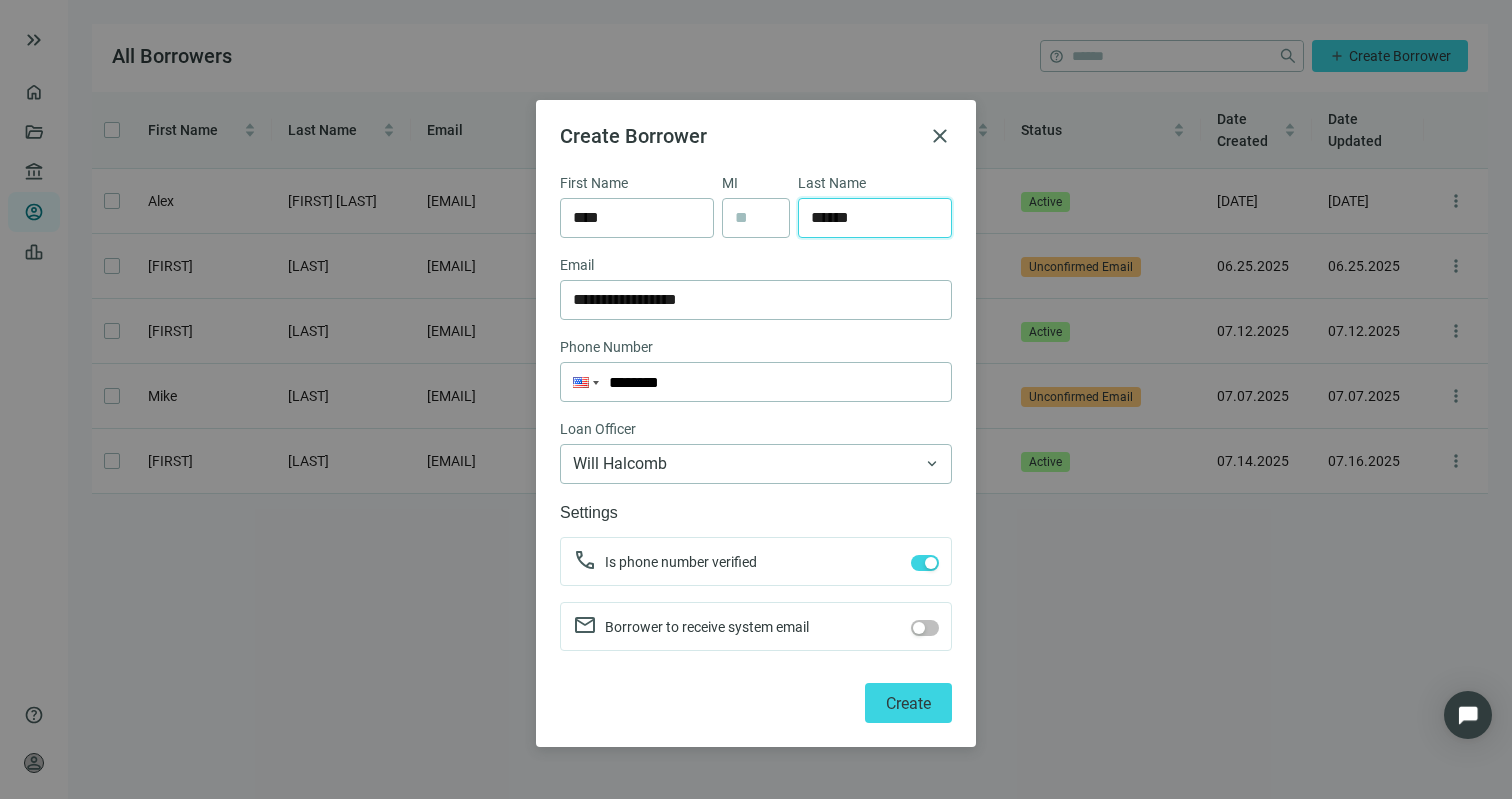 type on "******" 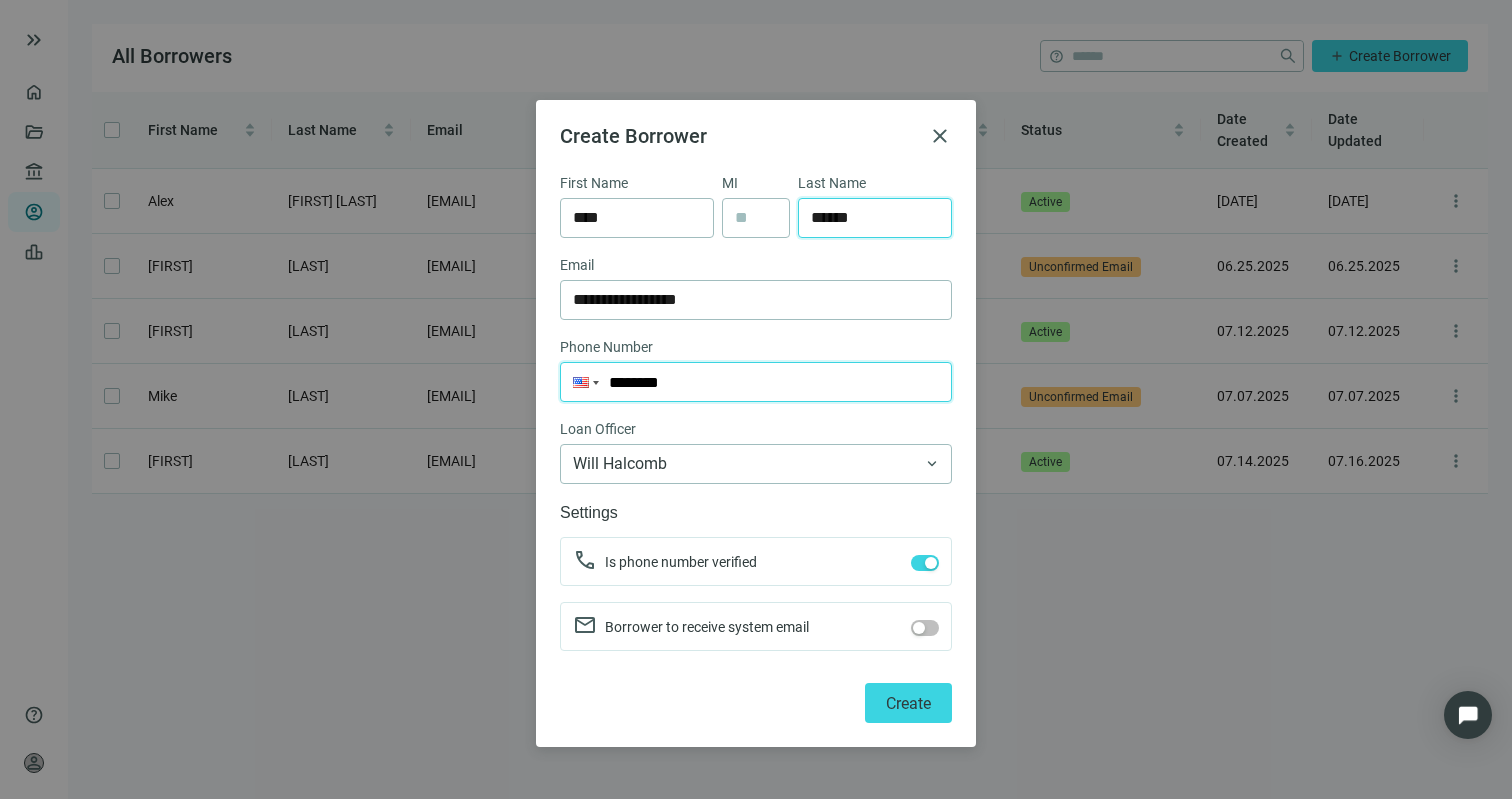 click on "********" at bounding box center [756, 382] 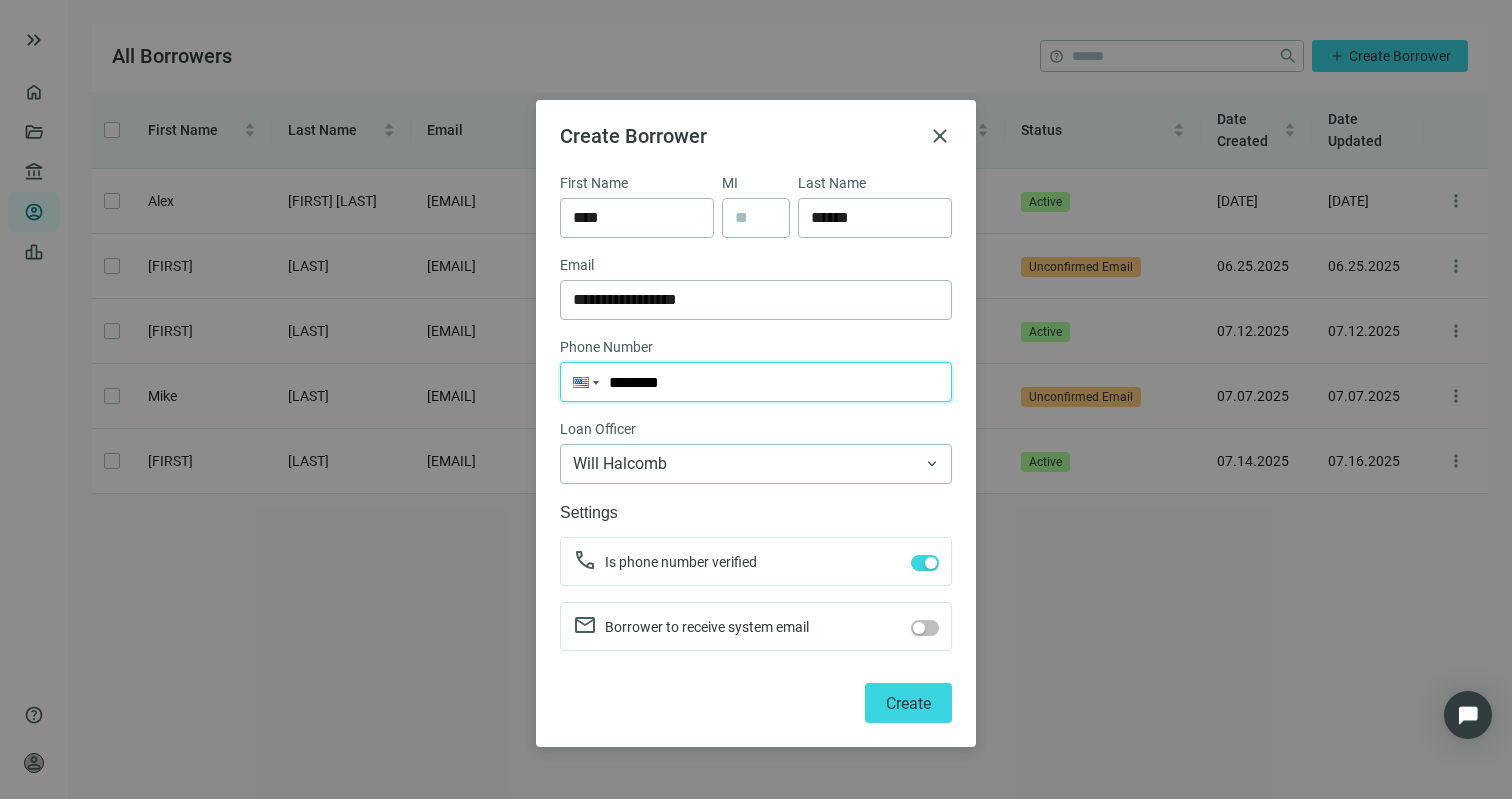click on "********" at bounding box center (756, 382) 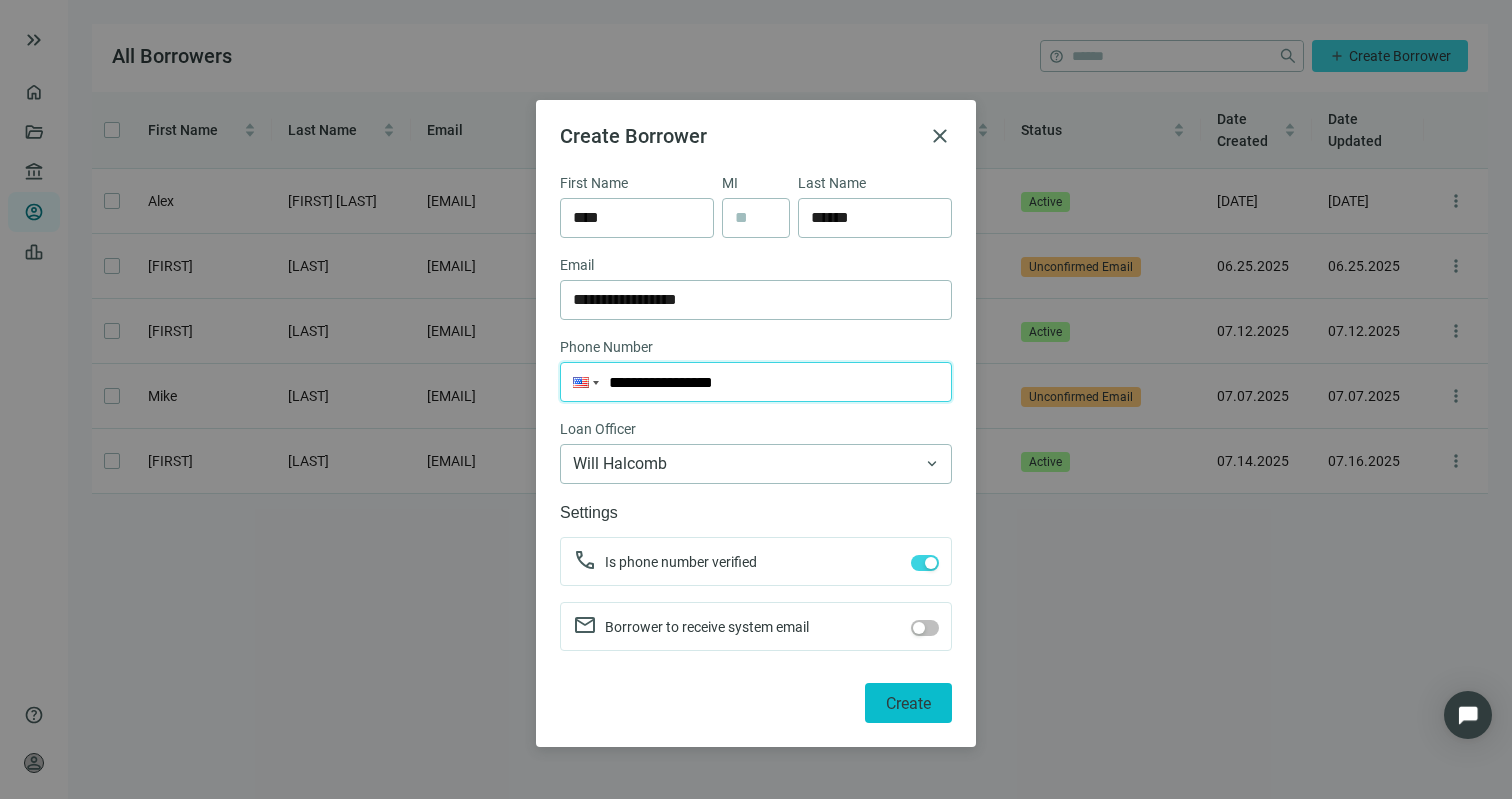 type on "**********" 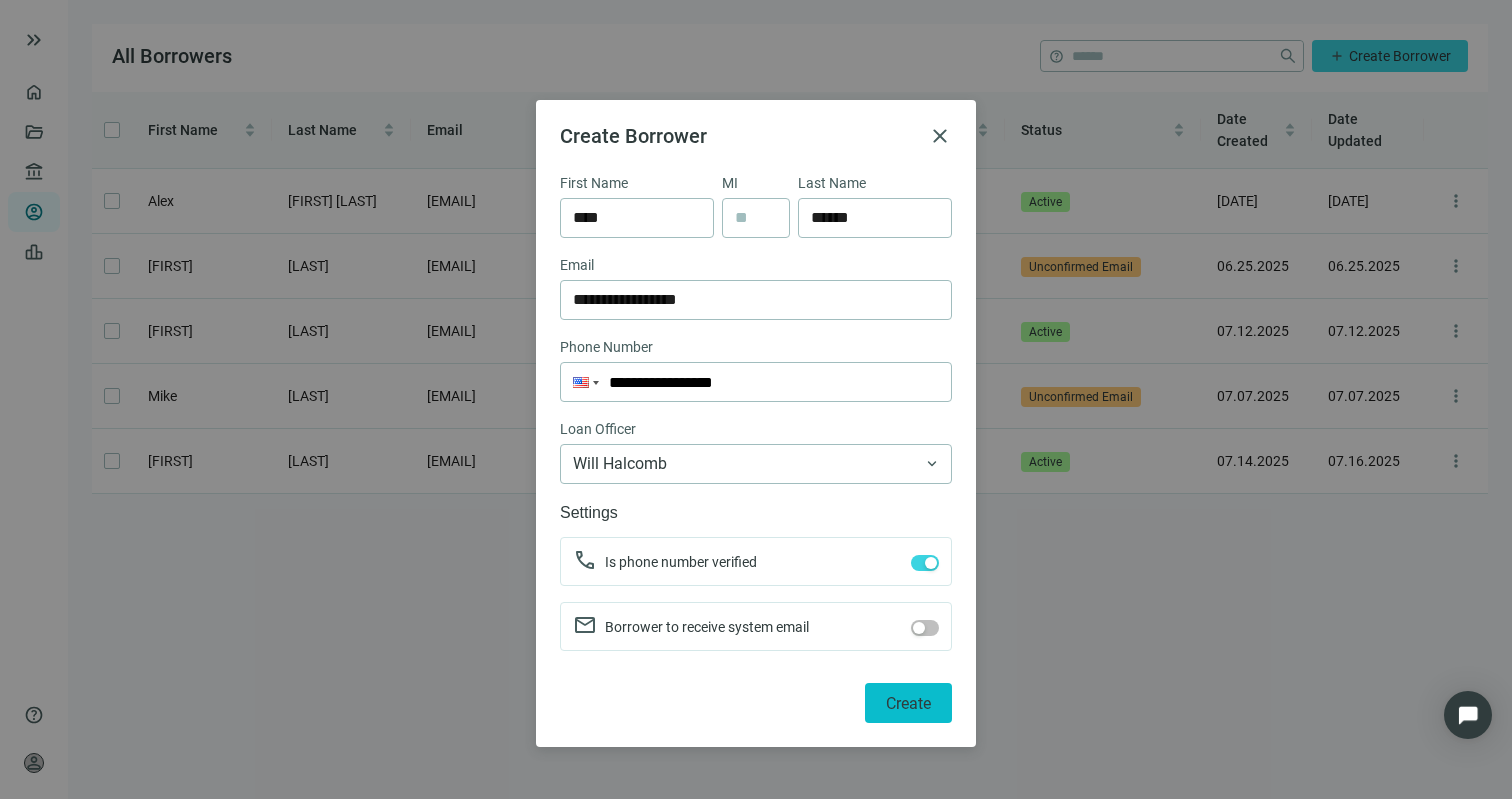 click on "Create" at bounding box center (908, 703) 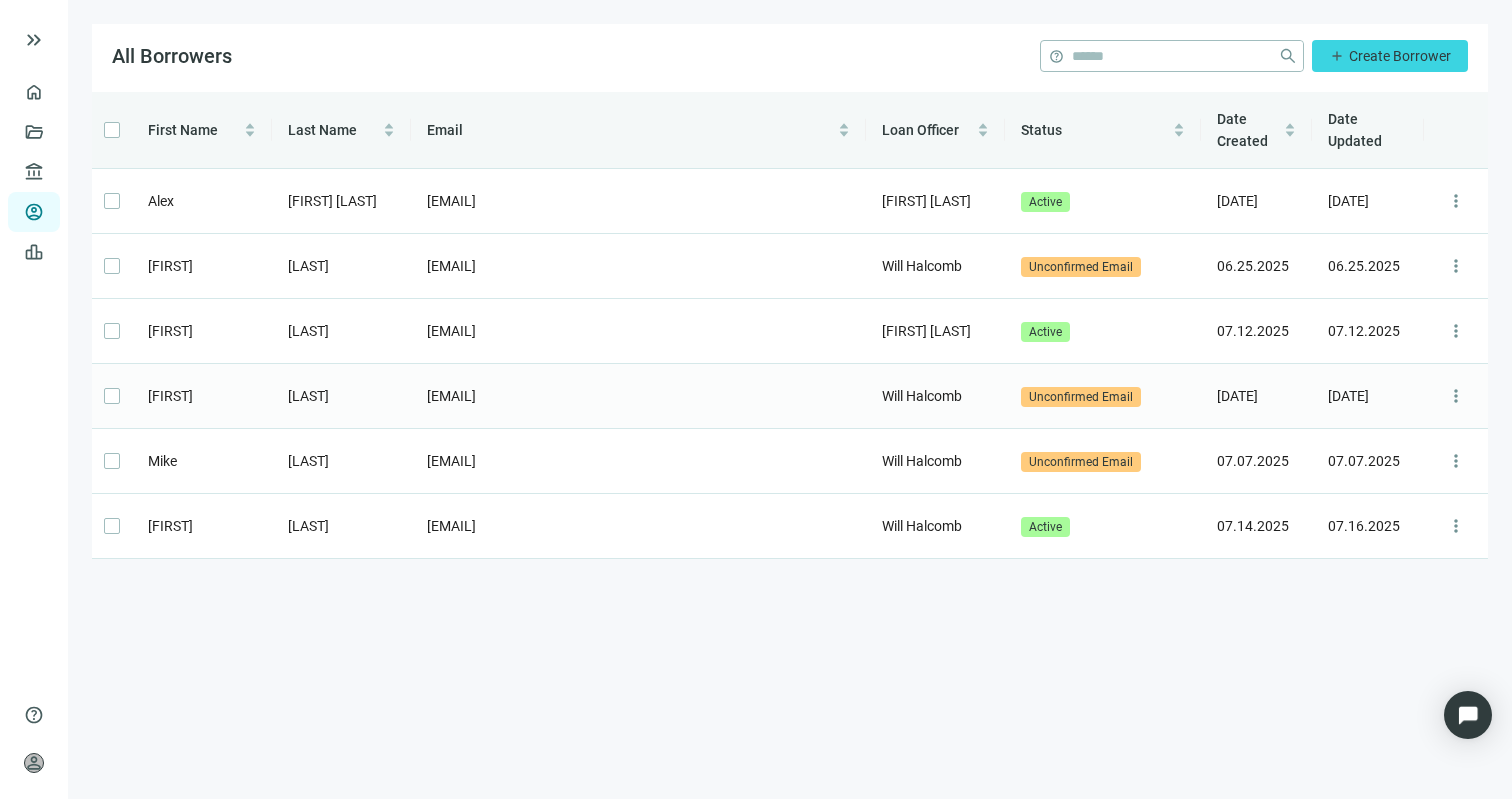 click on "more_vert" at bounding box center [1456, 396] 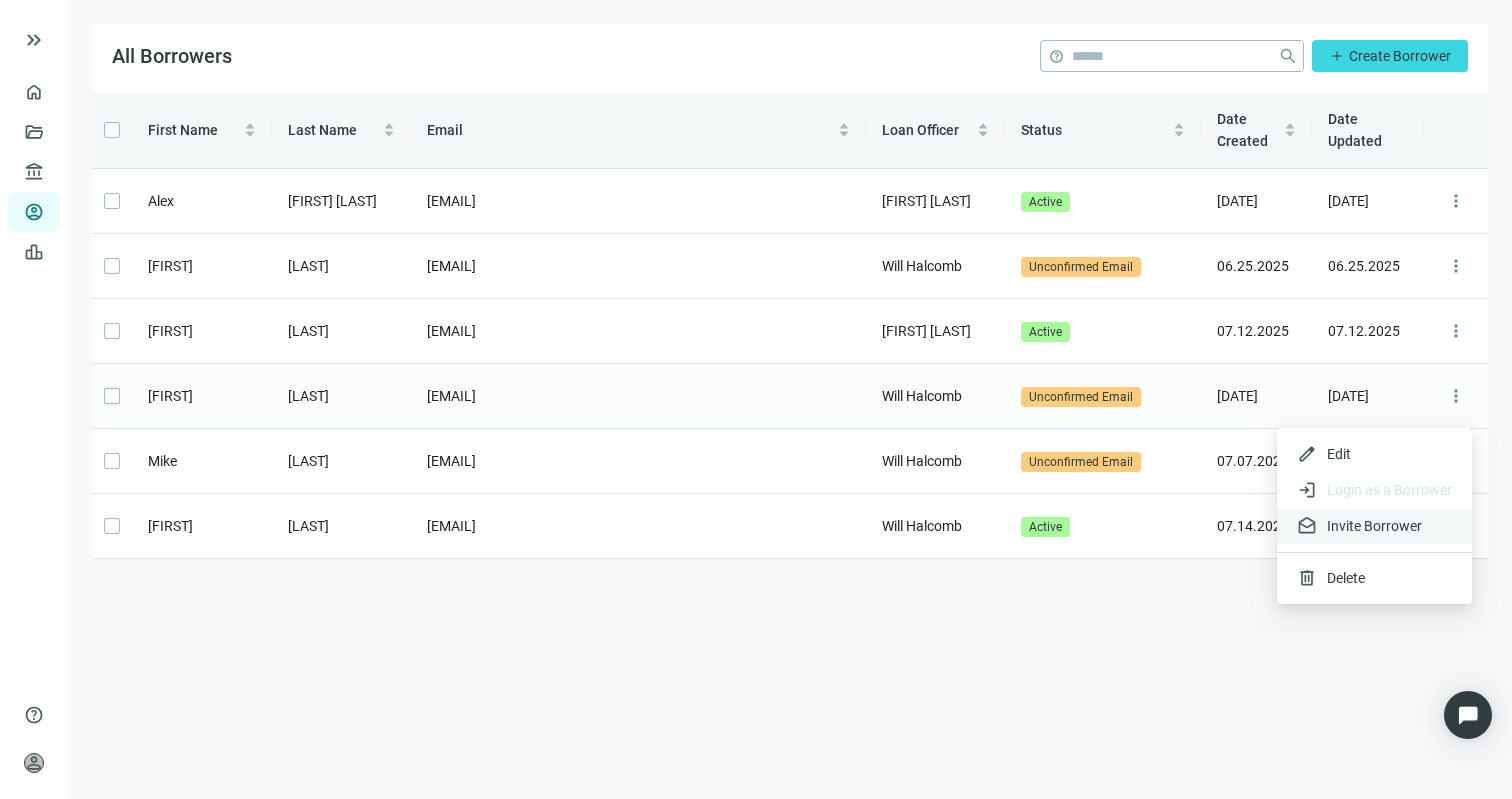 click on "Invite Borrower" at bounding box center (1374, 526) 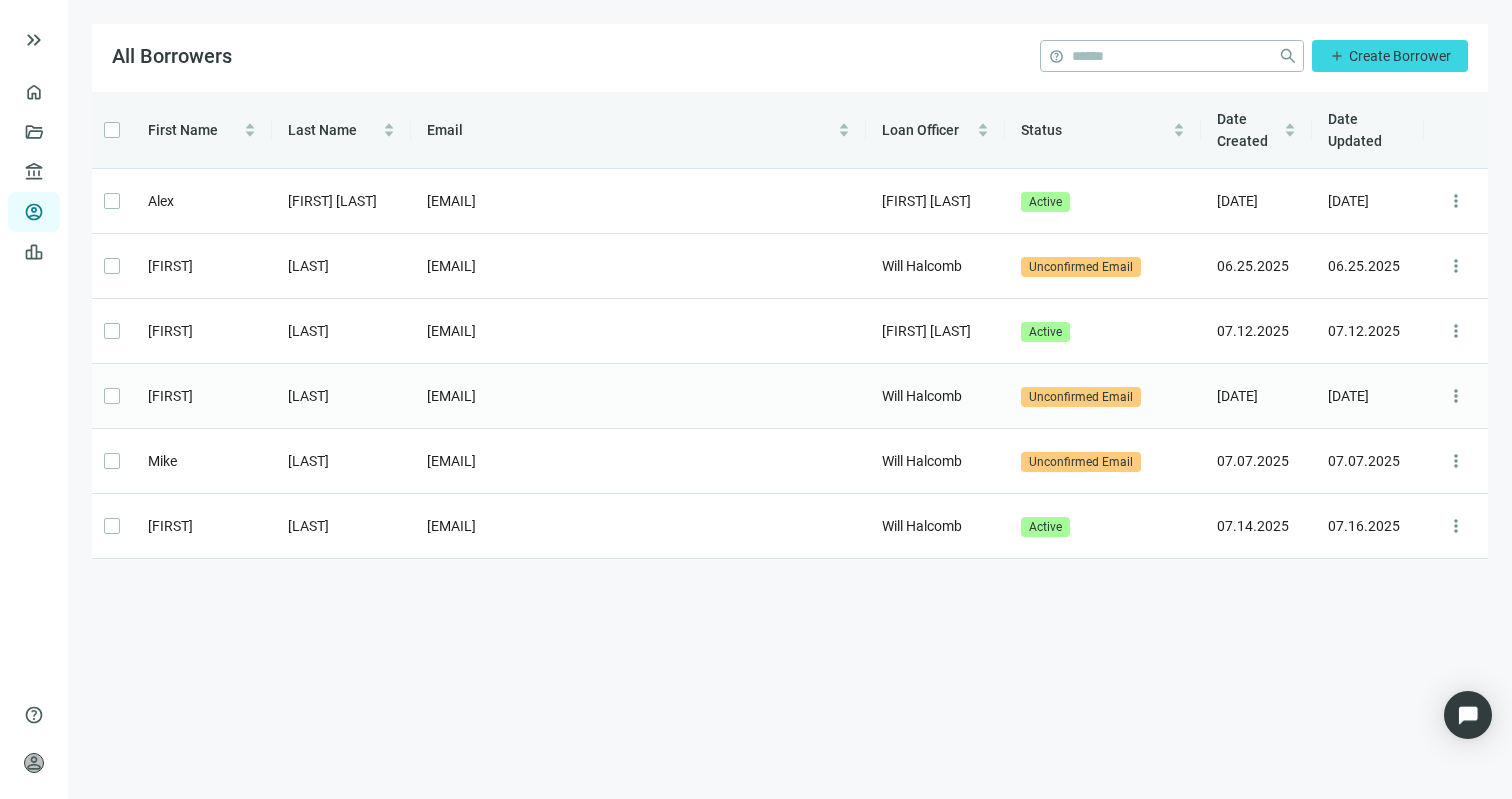 click on "Mark" at bounding box center [202, 396] 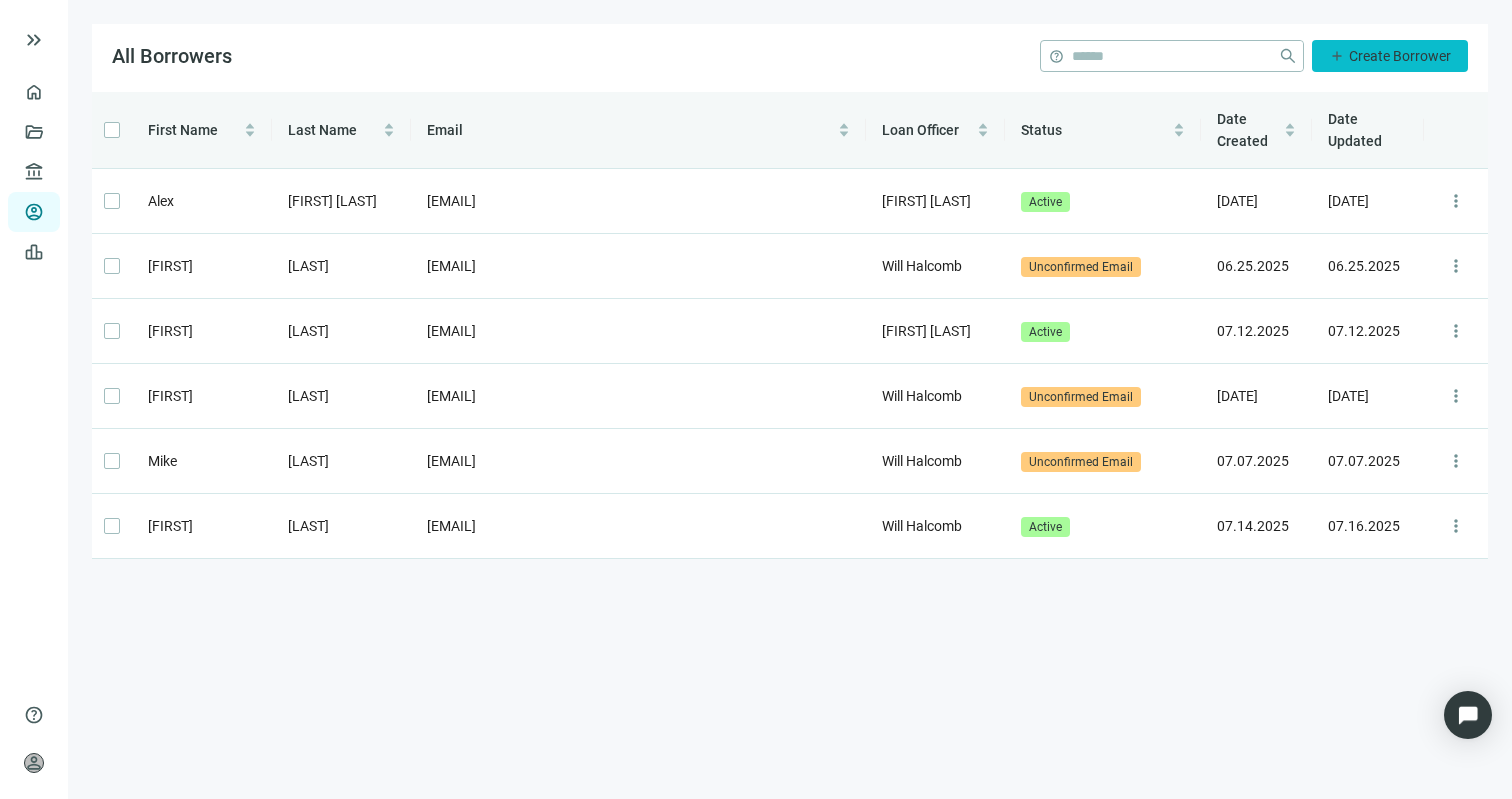 click on "Create Borrower" at bounding box center [1400, 56] 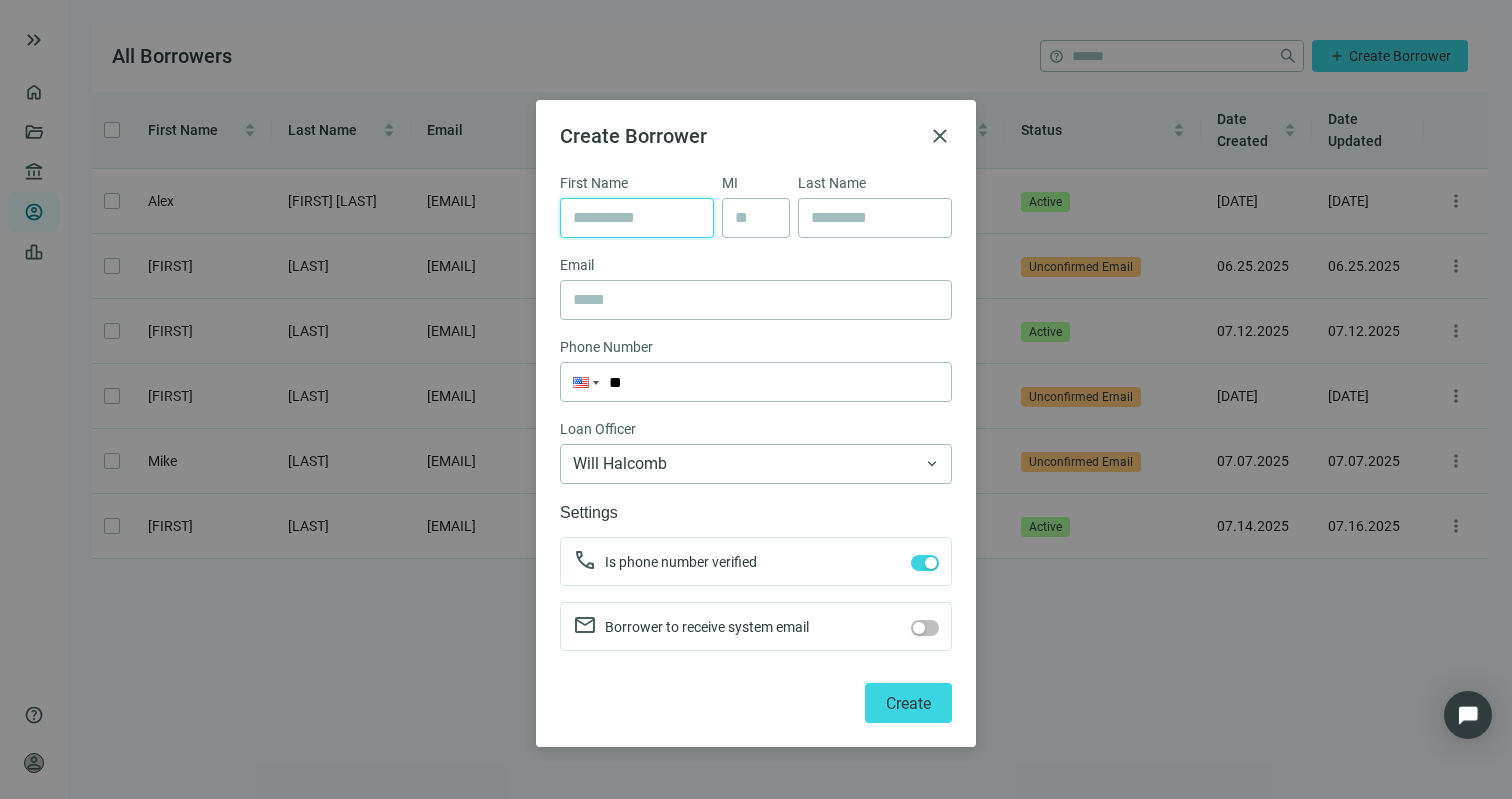 click at bounding box center [637, 218] 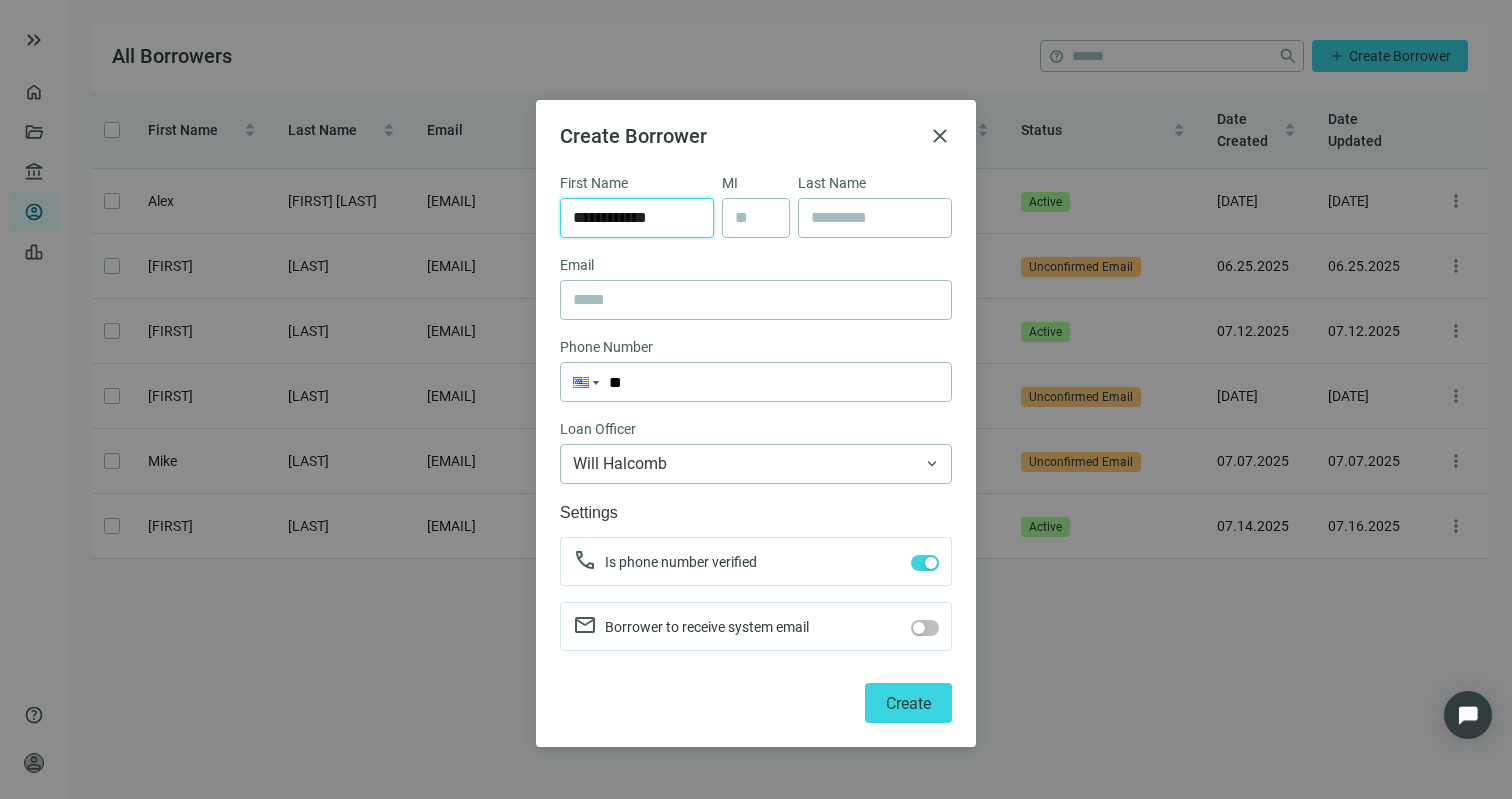 type 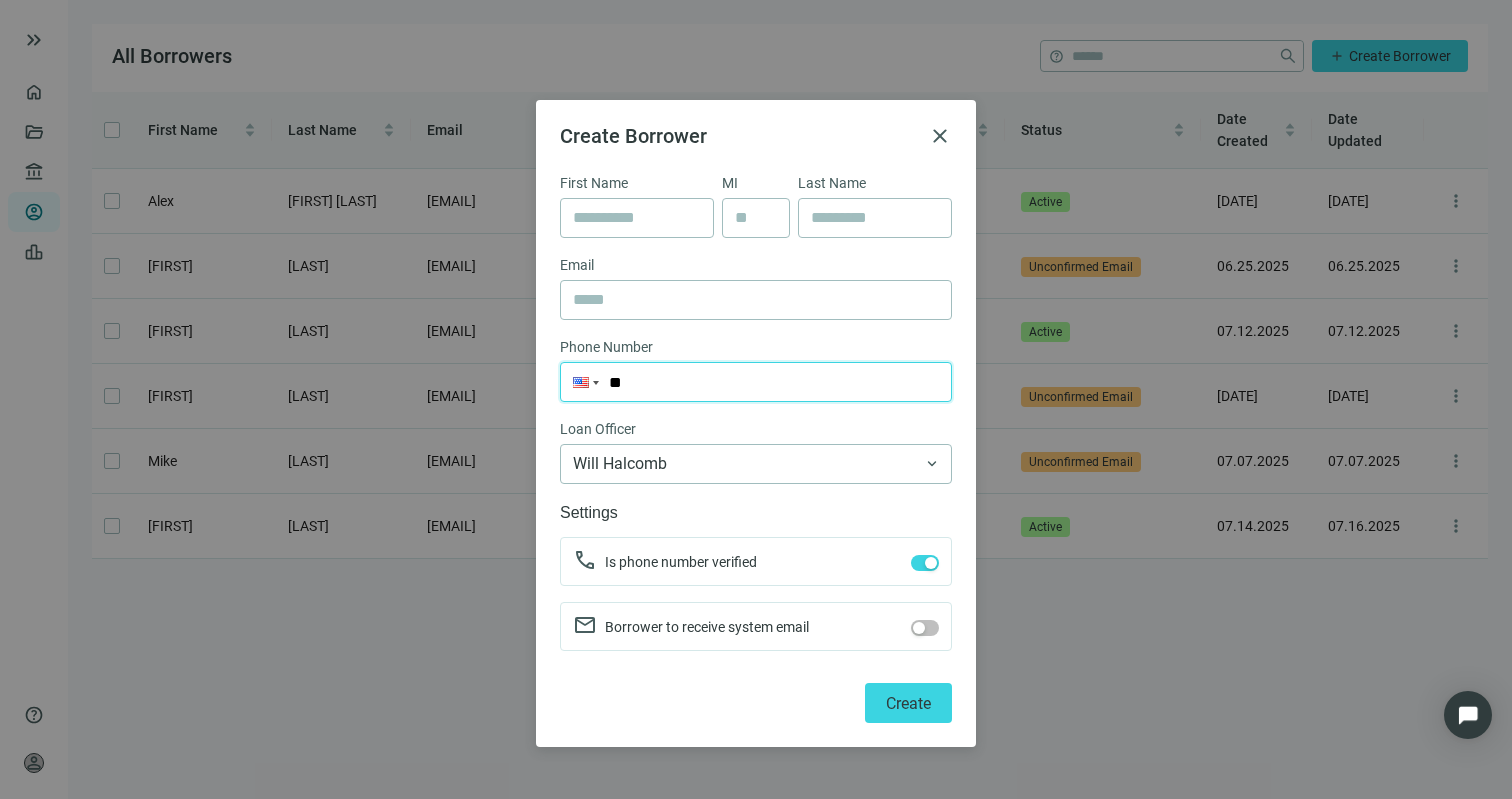 click on "**" at bounding box center [756, 382] 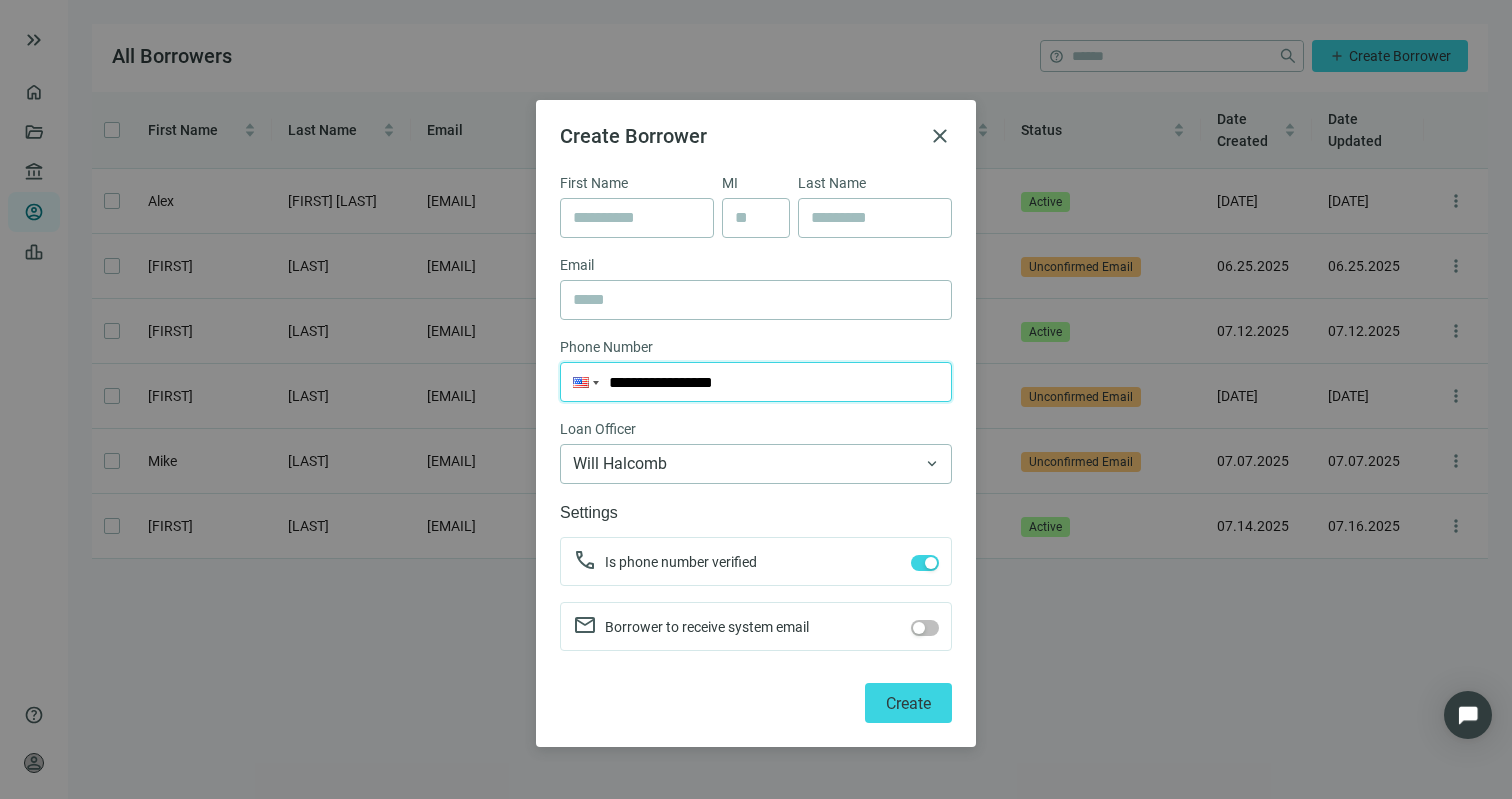 type on "**********" 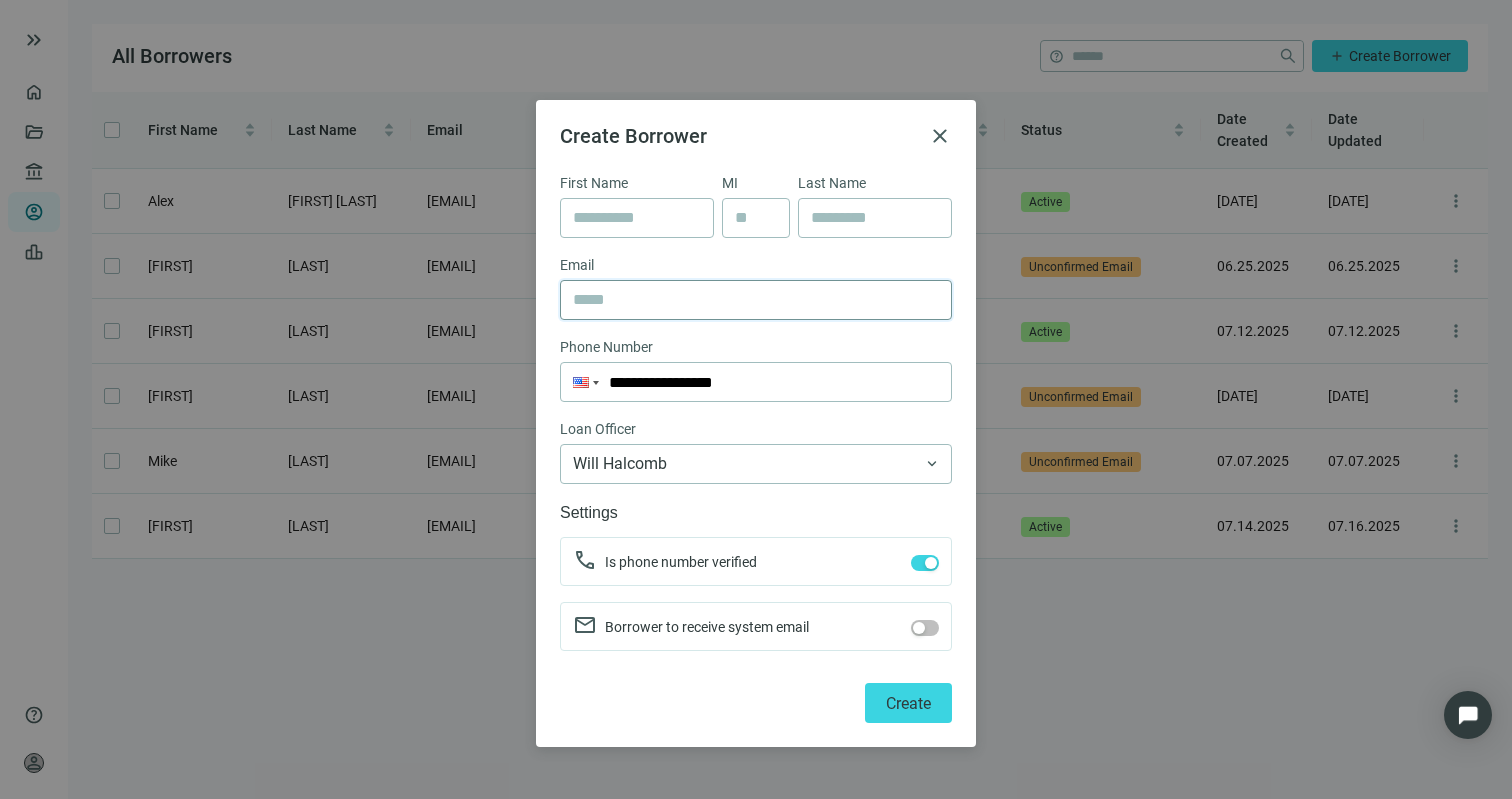 click at bounding box center (756, 300) 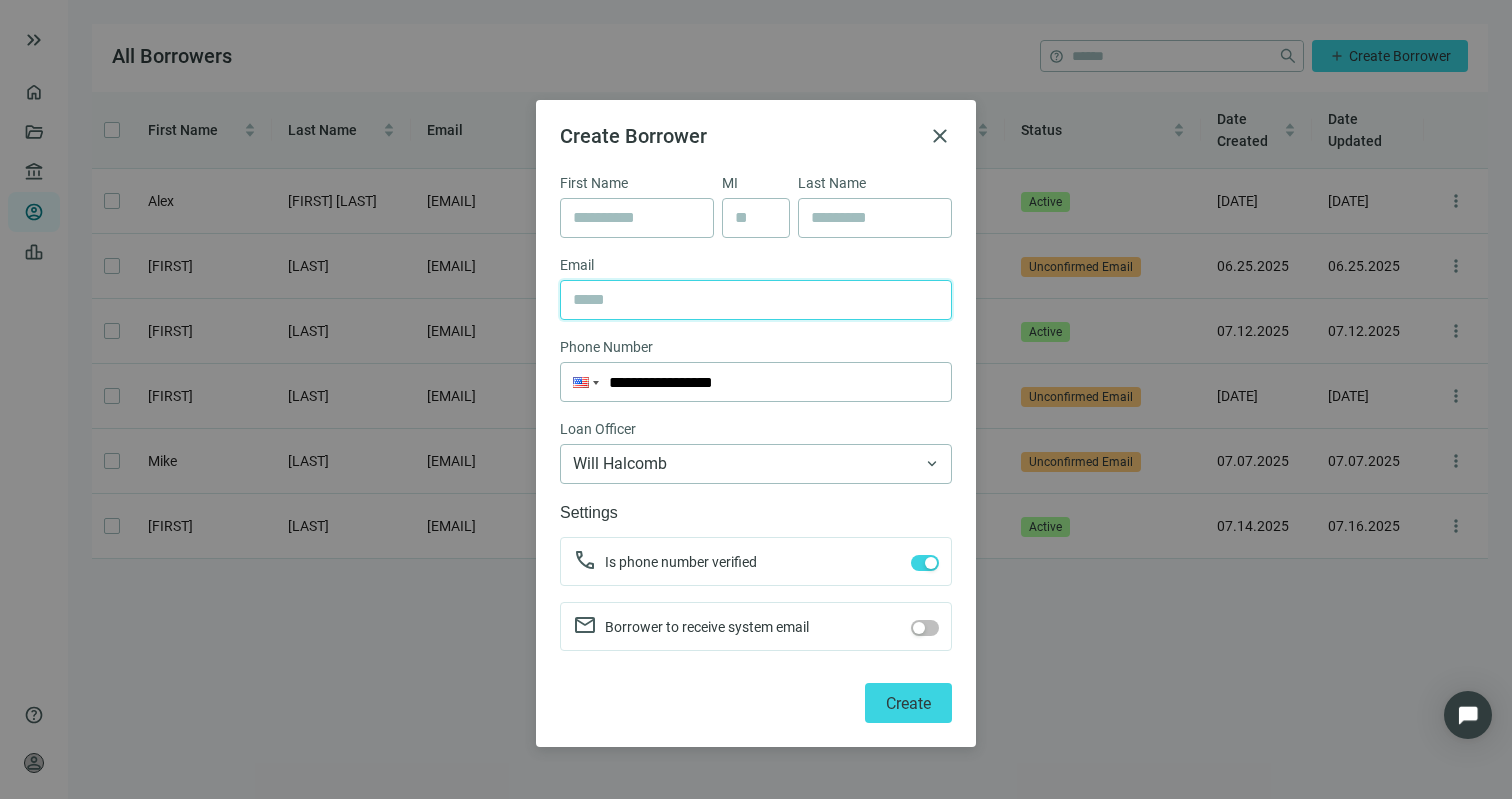 paste on "**********" 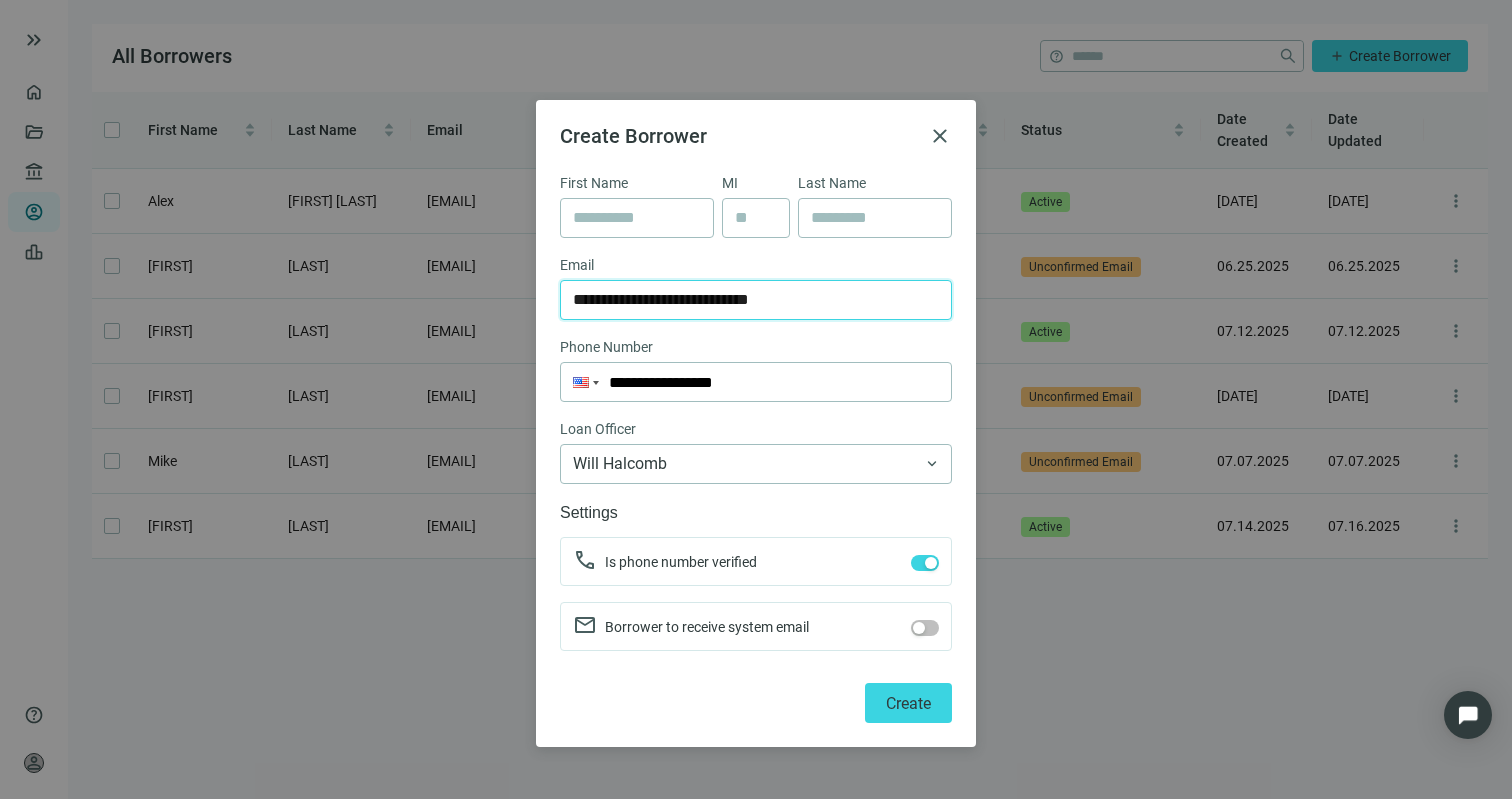 type on "**********" 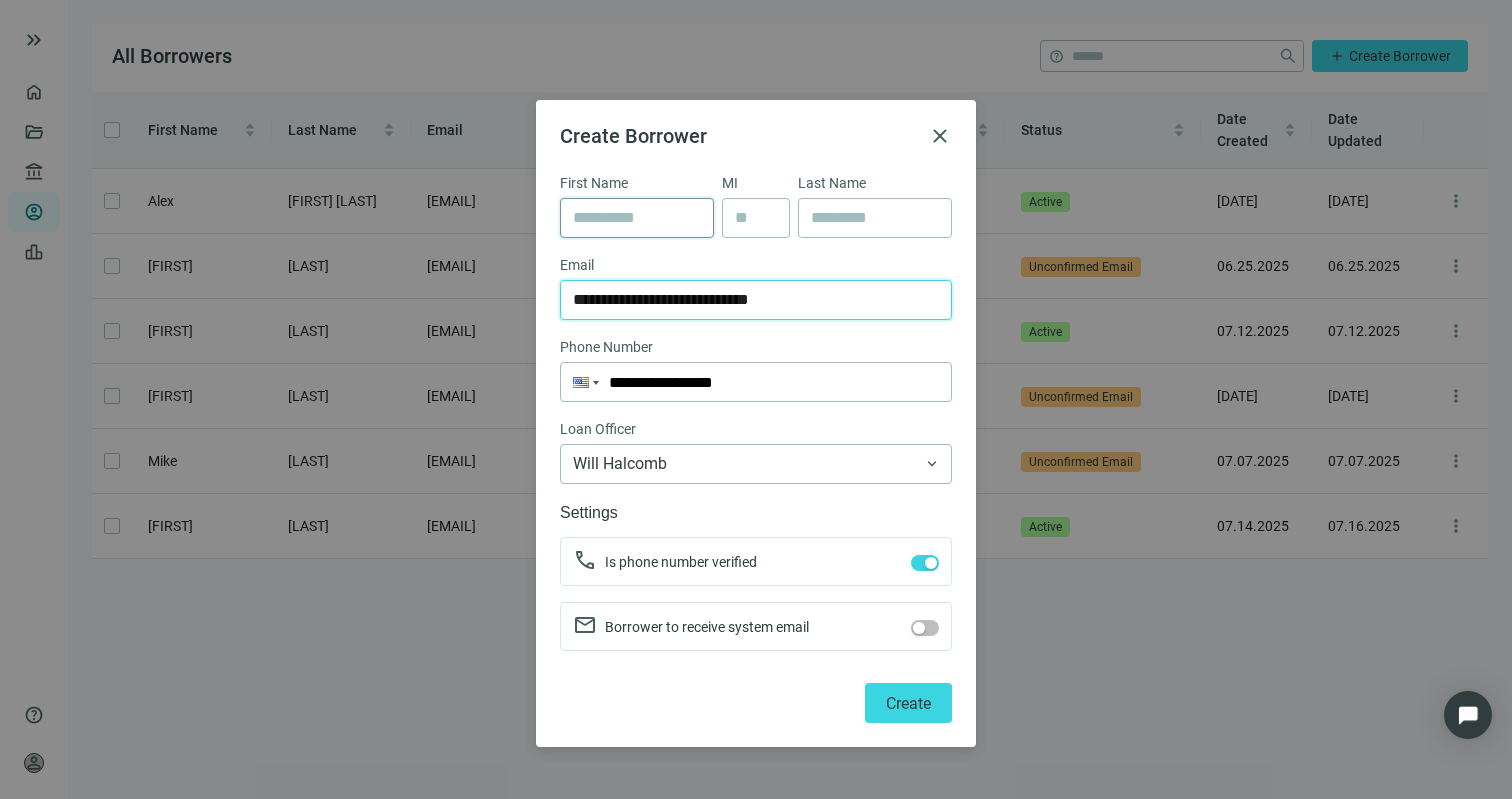 click at bounding box center (637, 218) 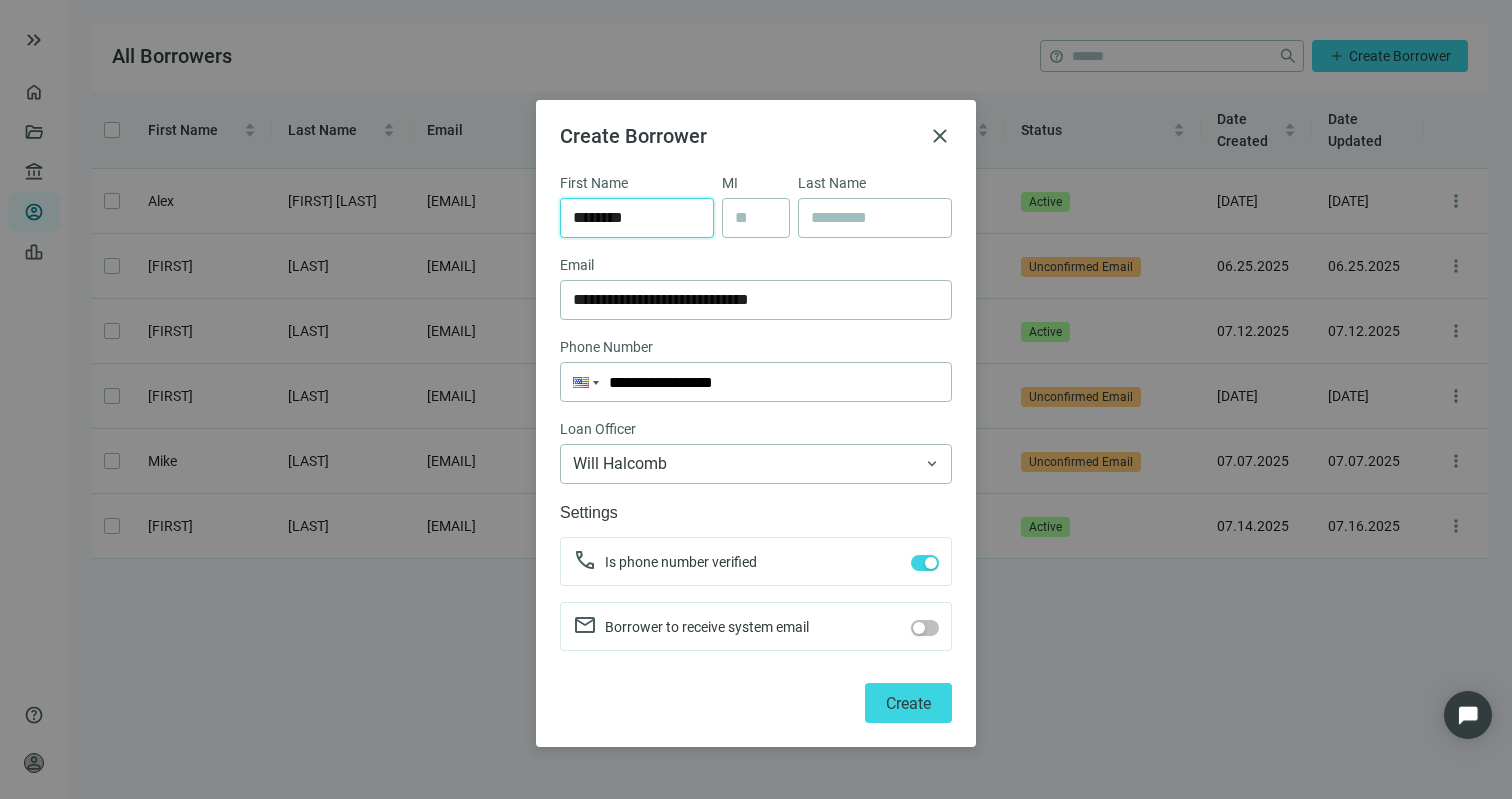 type on "********" 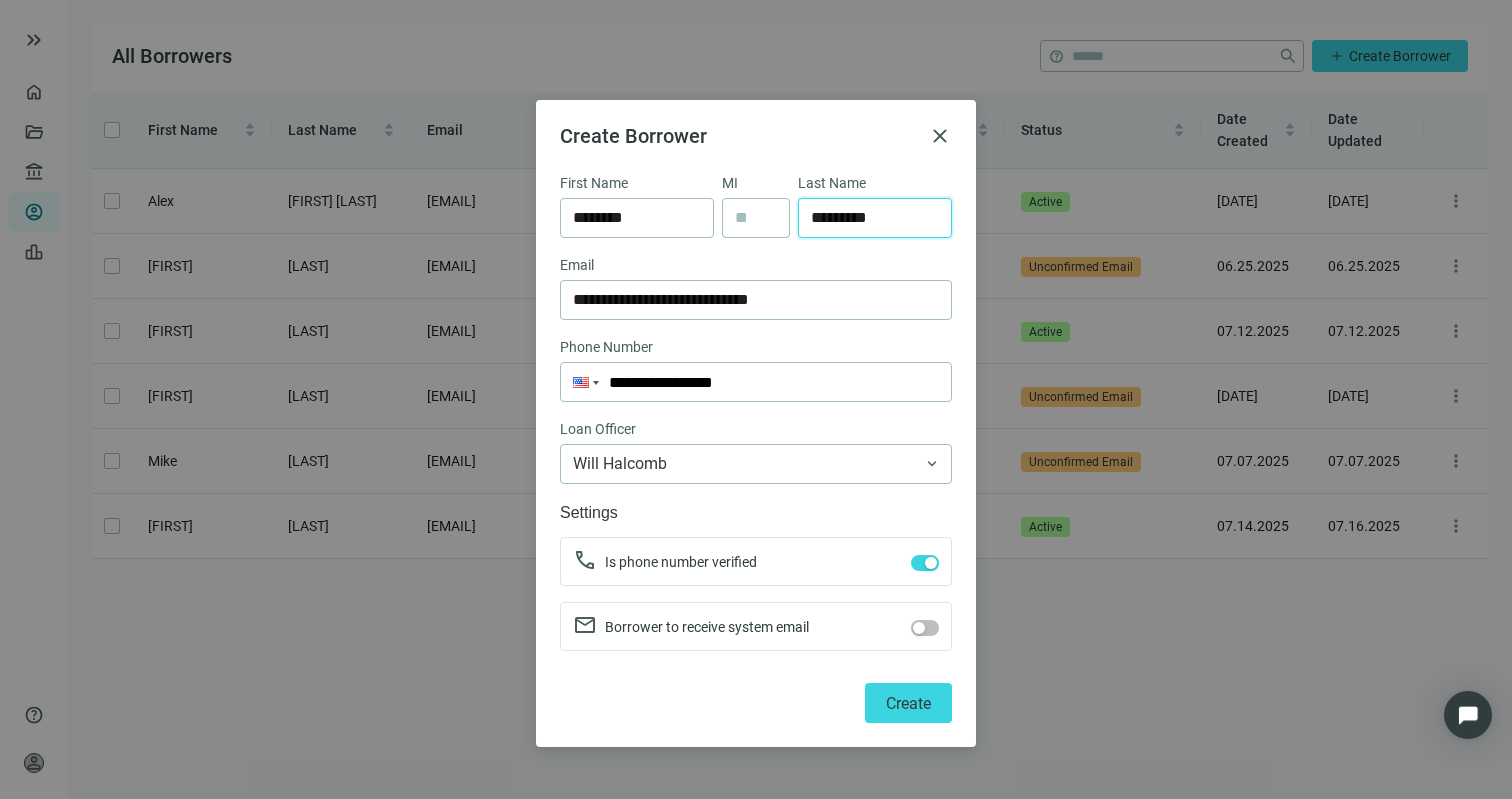 type on "*********" 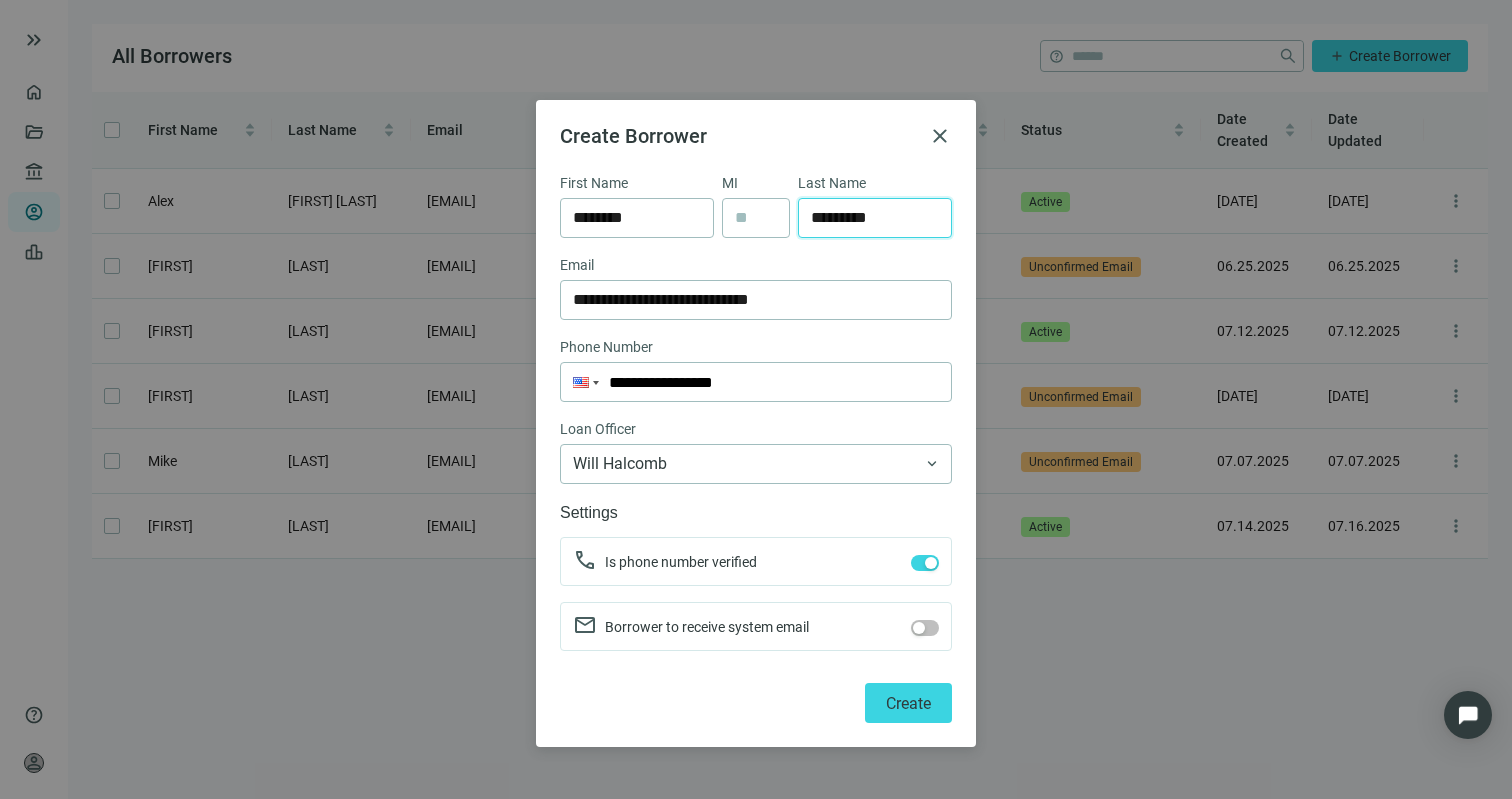 click on "**********" at bounding box center [756, 447] 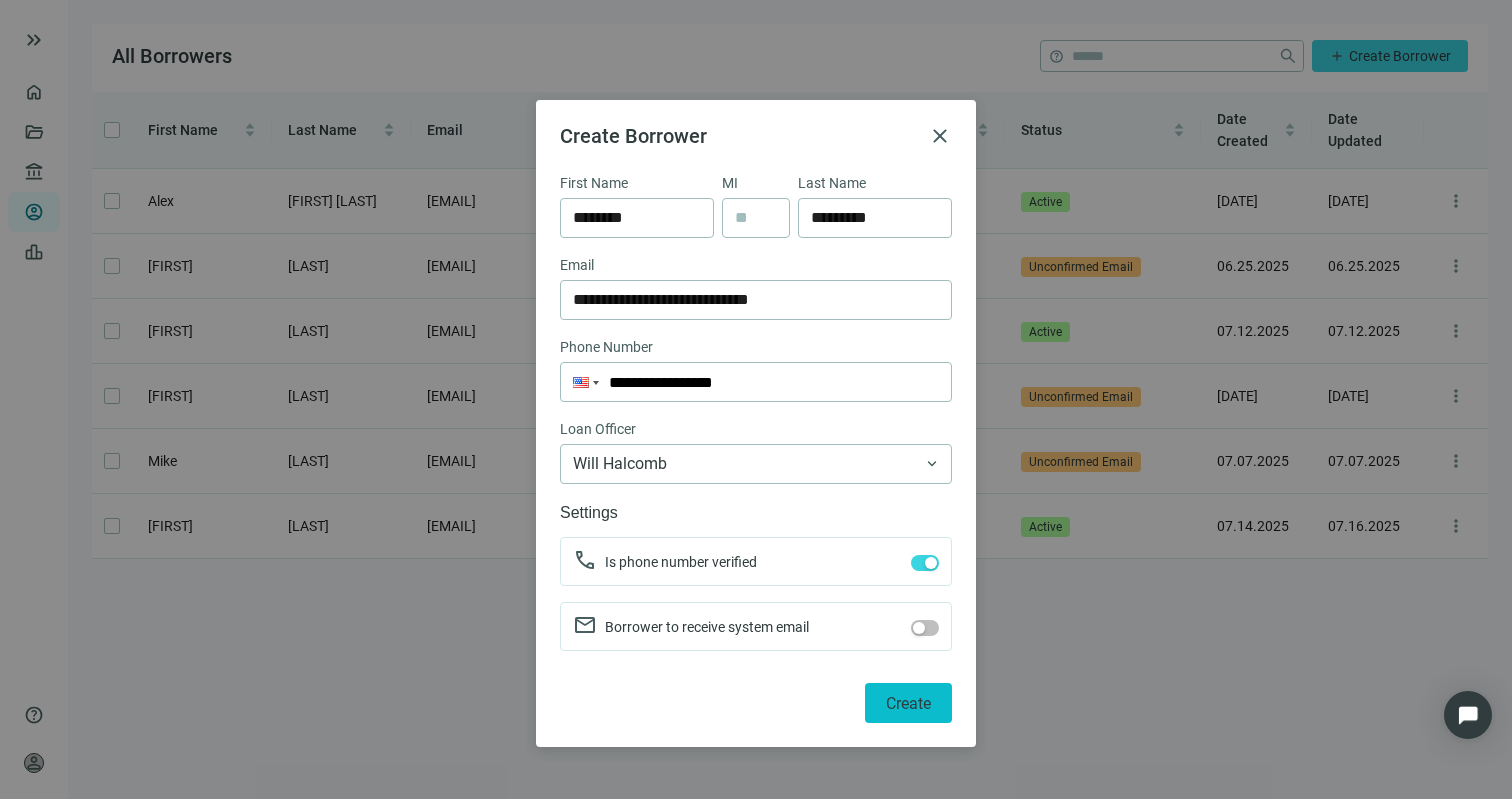click on "Create" at bounding box center (908, 703) 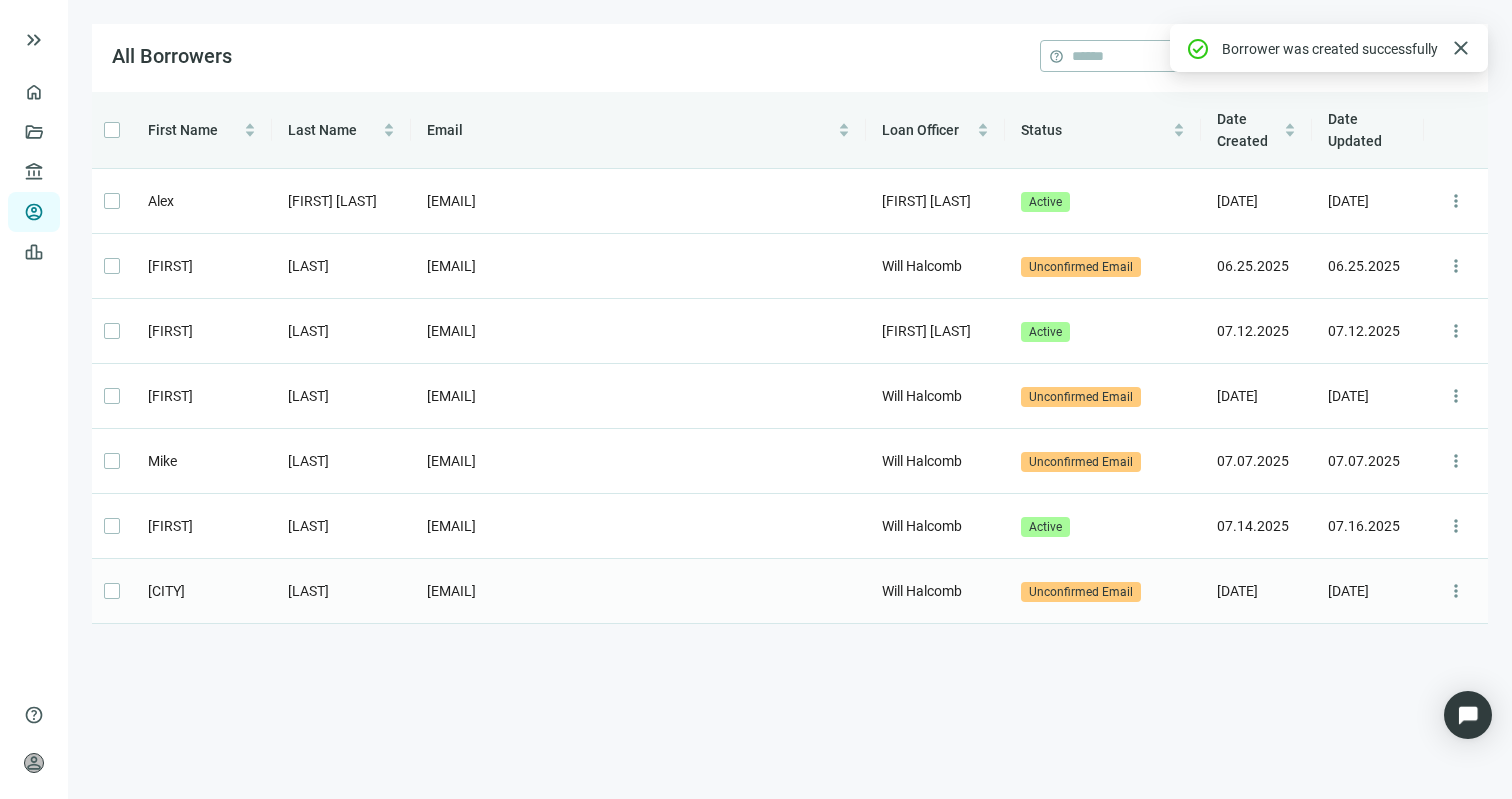 click on "more_vert" at bounding box center [1456, 591] 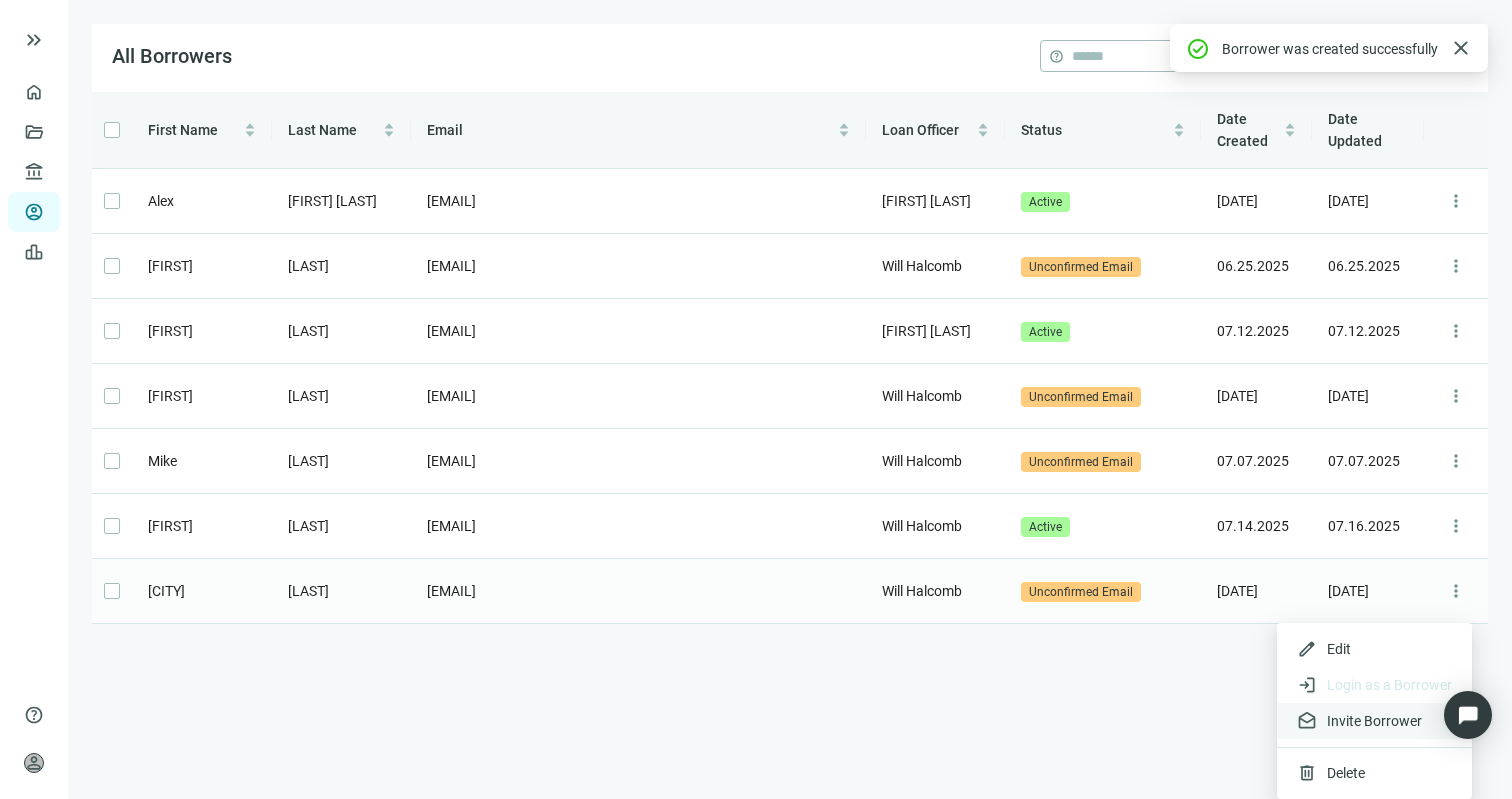 click on "Invite Borrower" at bounding box center [1374, 721] 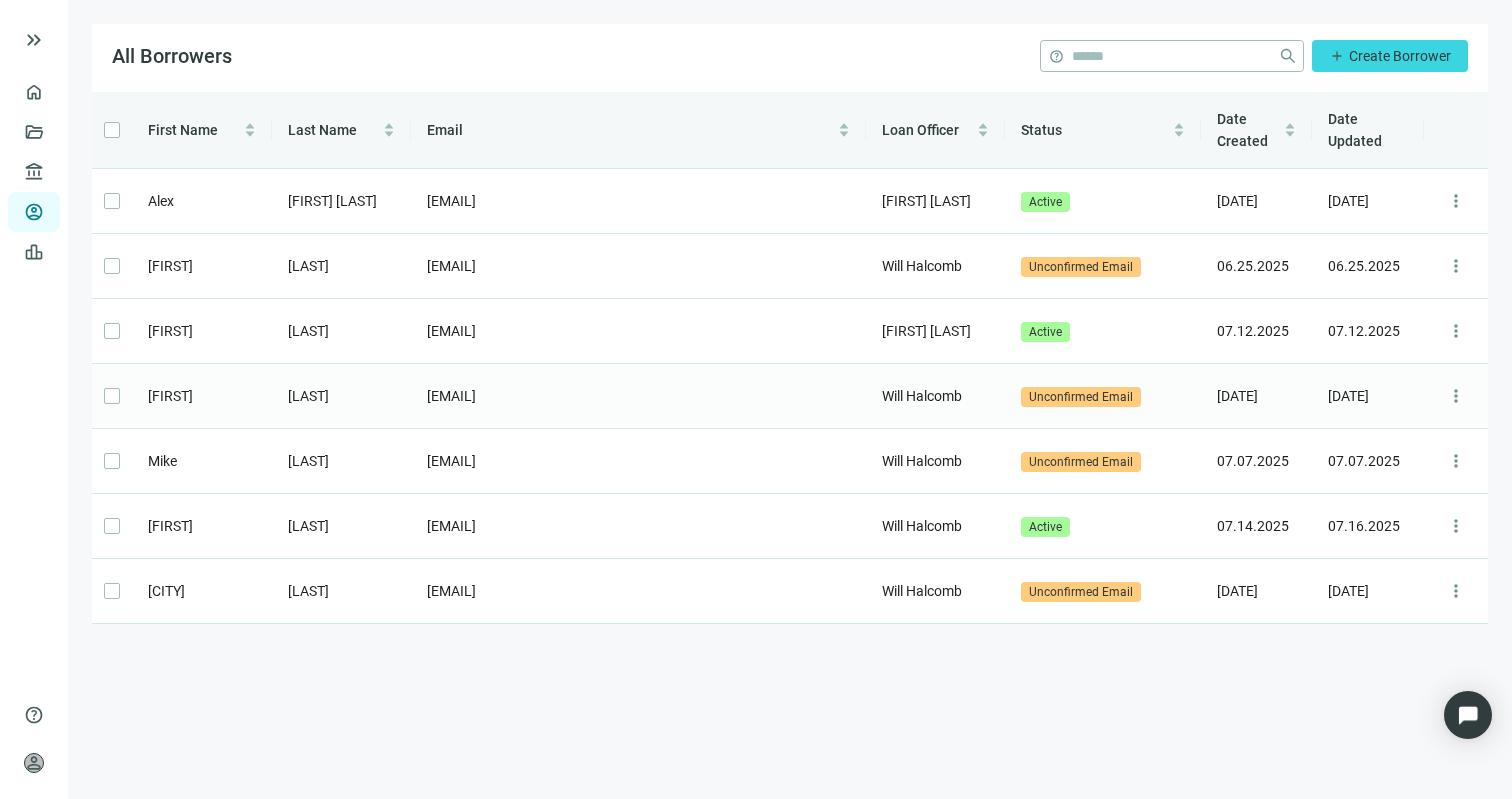 click on "more_vert" at bounding box center (1456, 396) 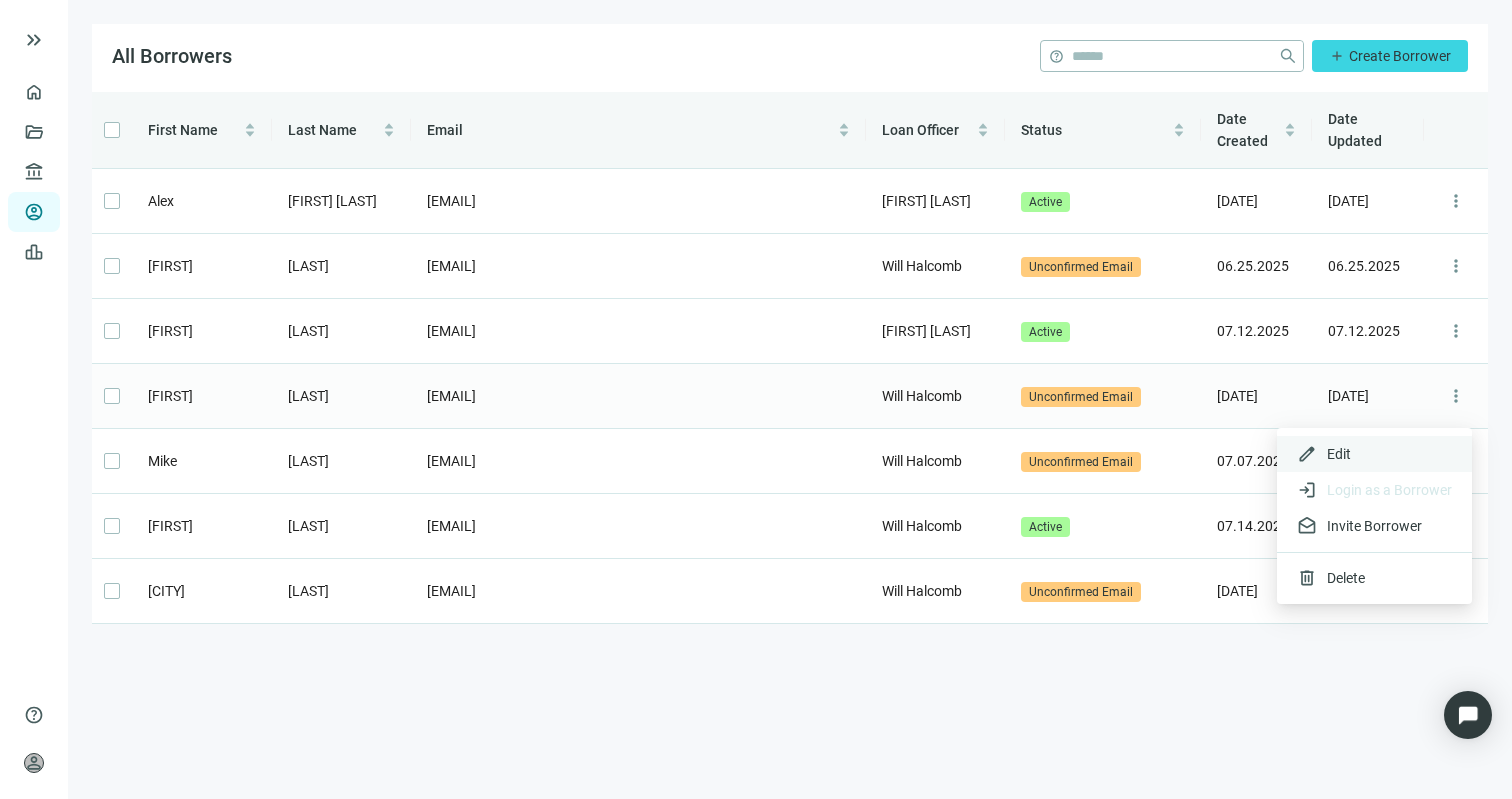 click on "Edit" at bounding box center (1339, 454) 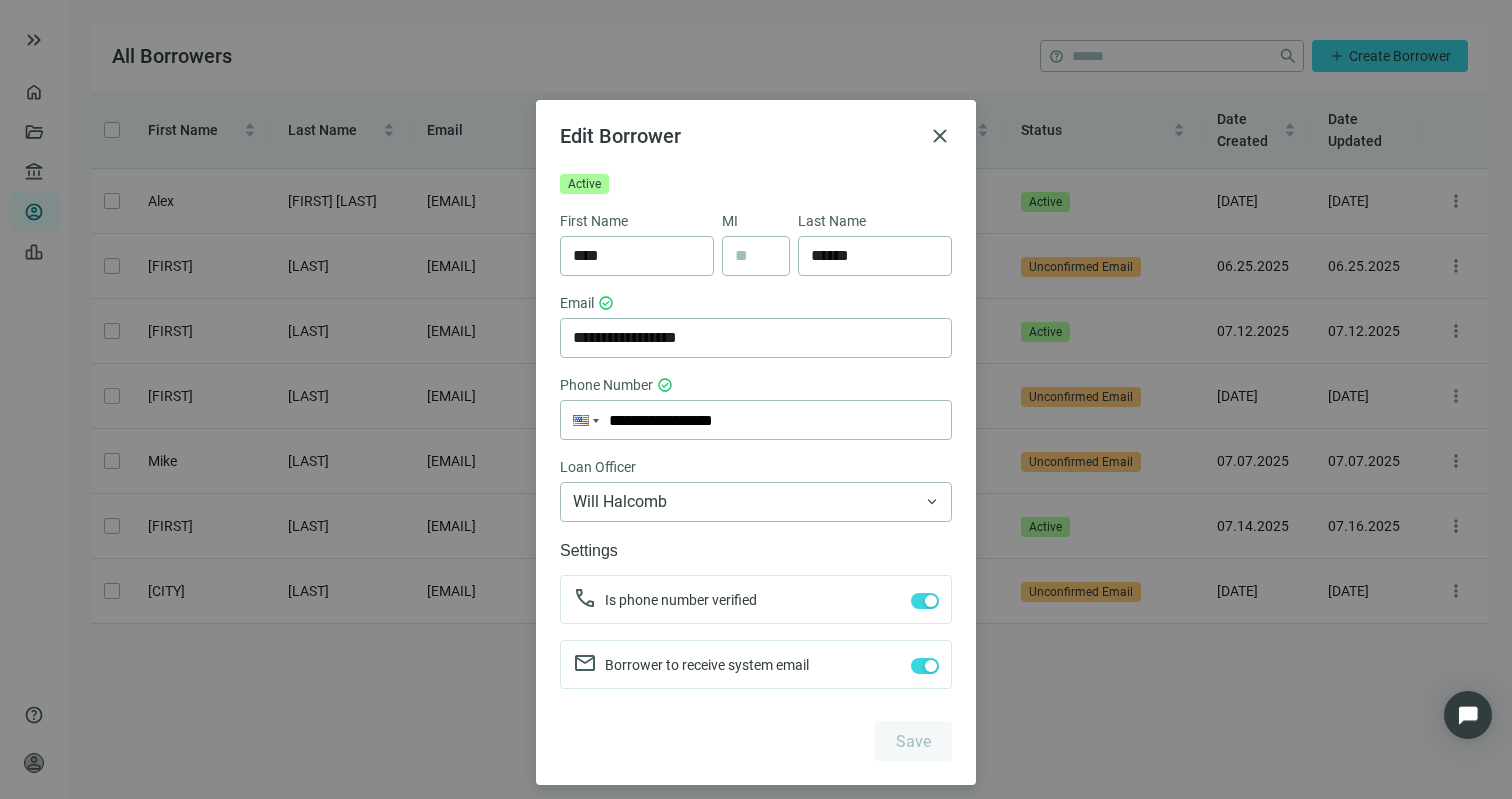 click on "**********" at bounding box center (756, 399) 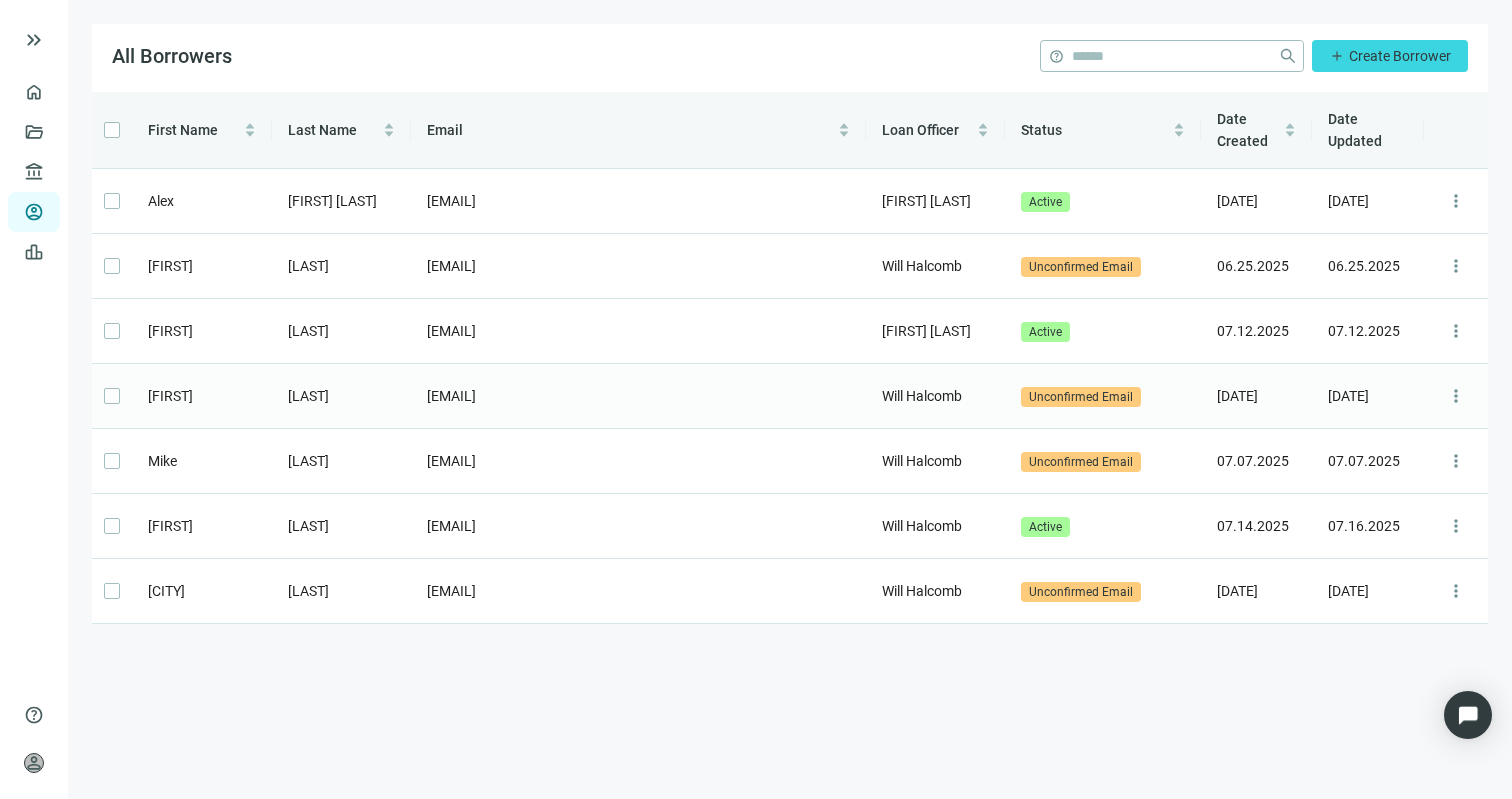 click on "more_vert" at bounding box center (1456, 396) 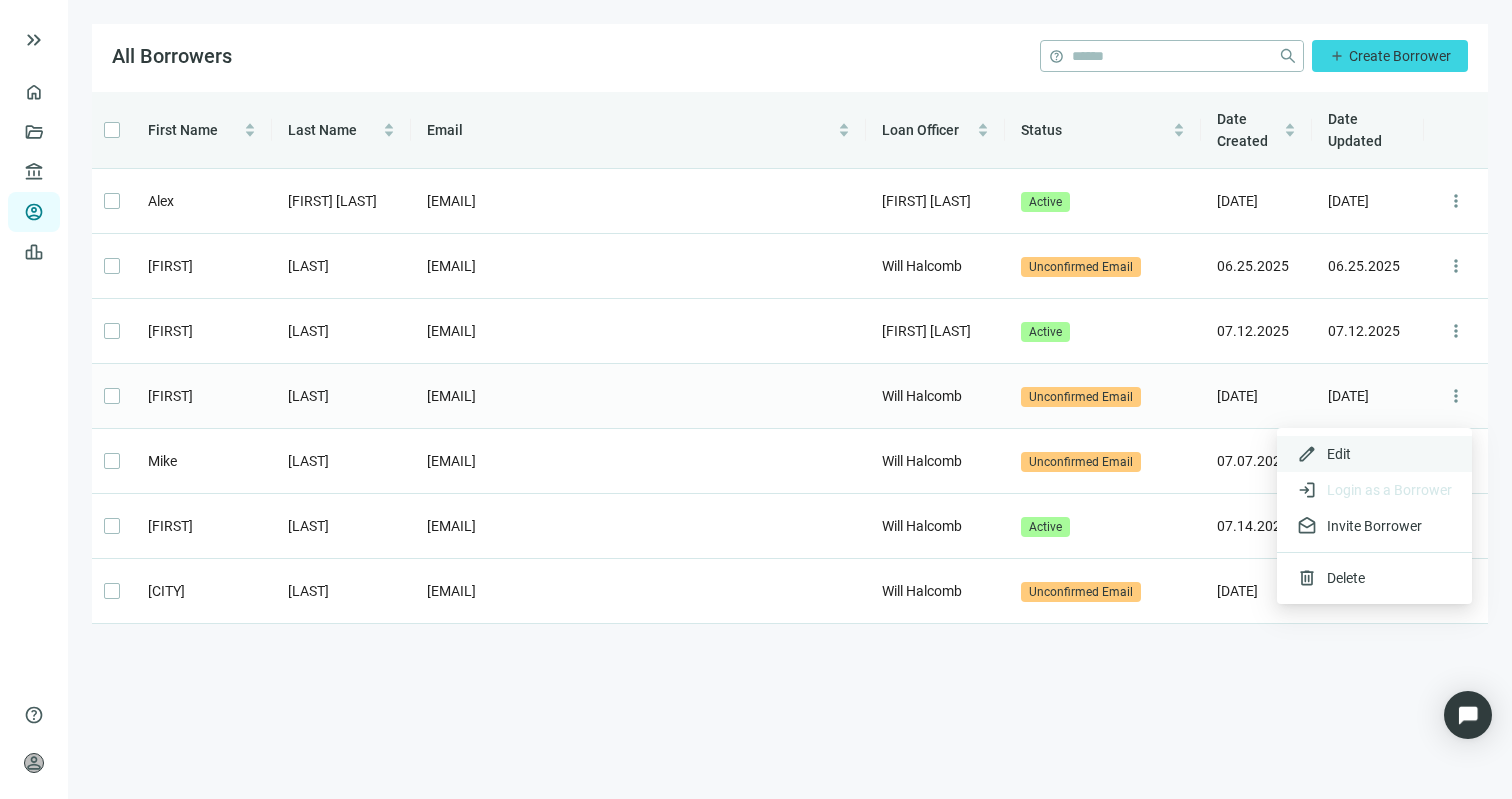 click on "edit Edit" at bounding box center [1374, 454] 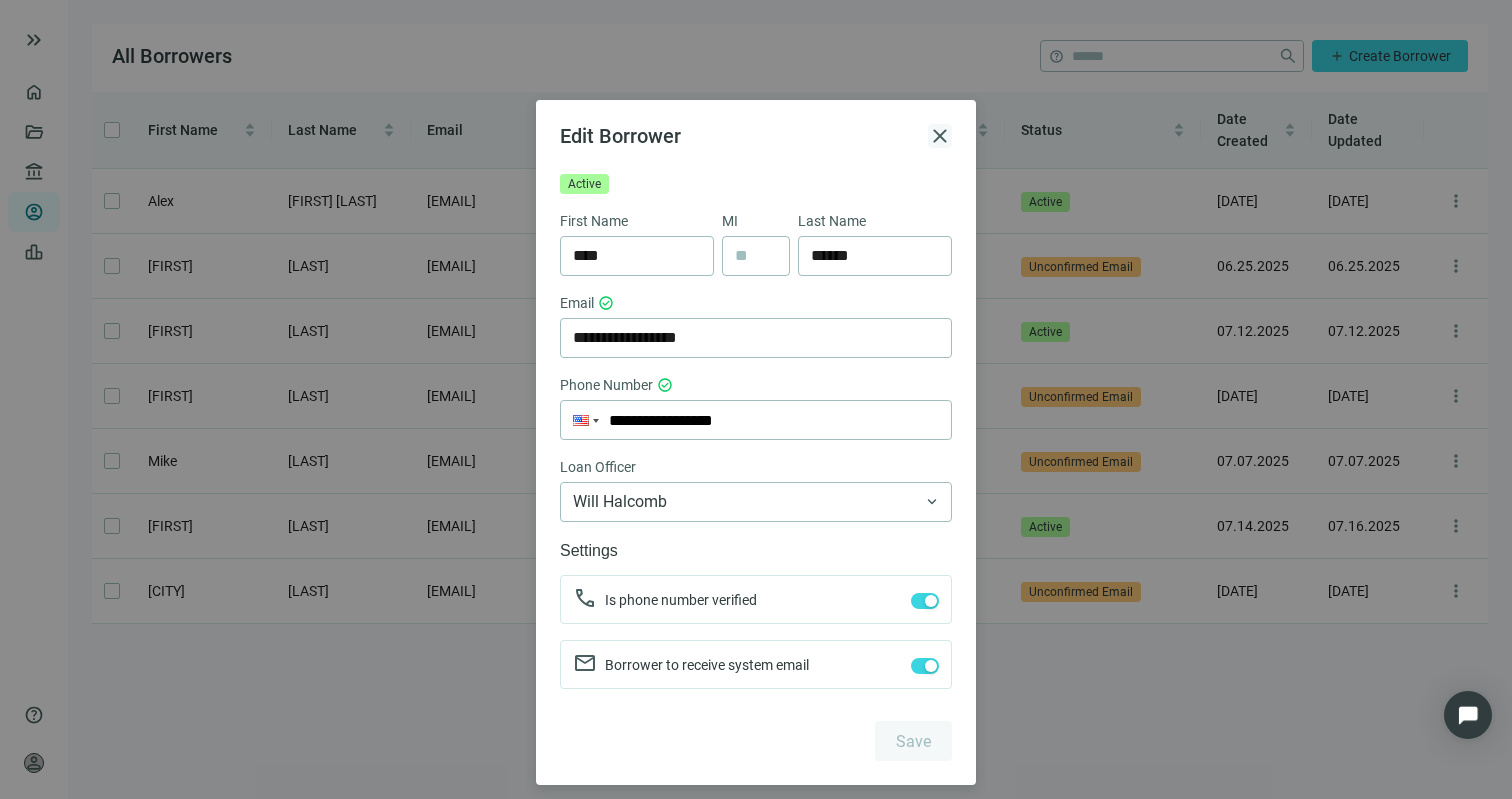 click on "close" at bounding box center [940, 136] 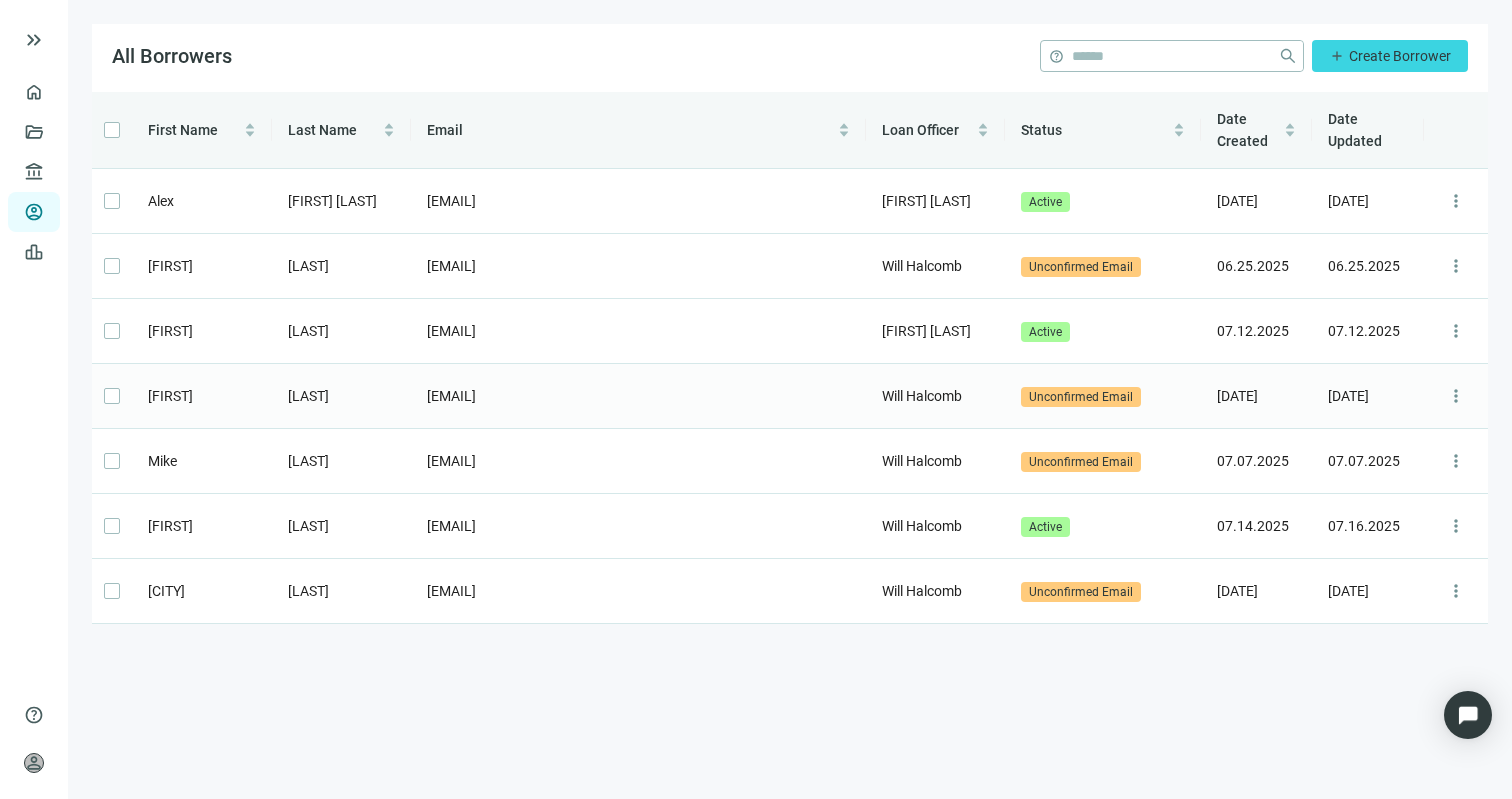 click on "more_vert" at bounding box center (1456, 396) 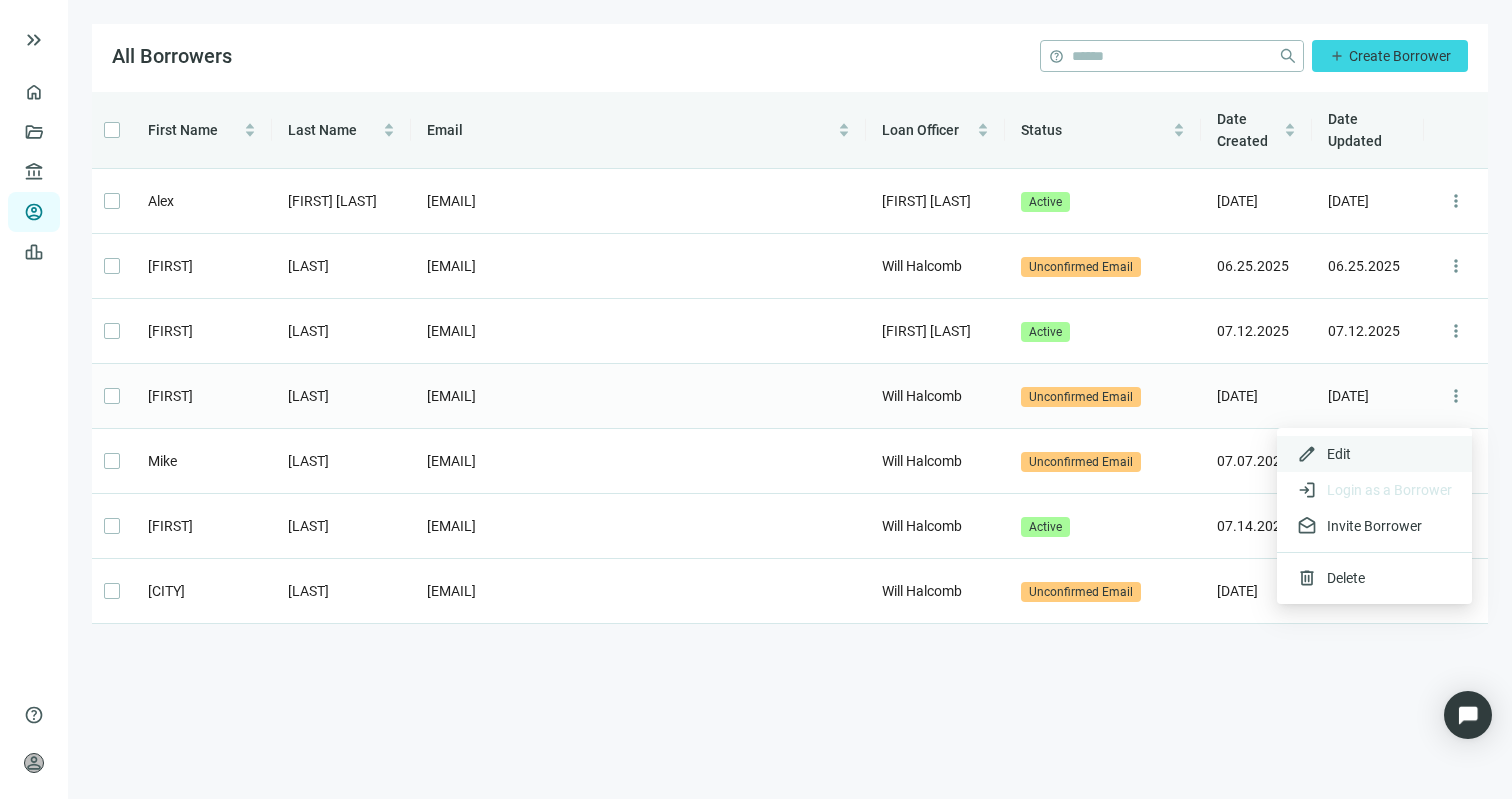 click on "edit Edit" at bounding box center (1374, 454) 